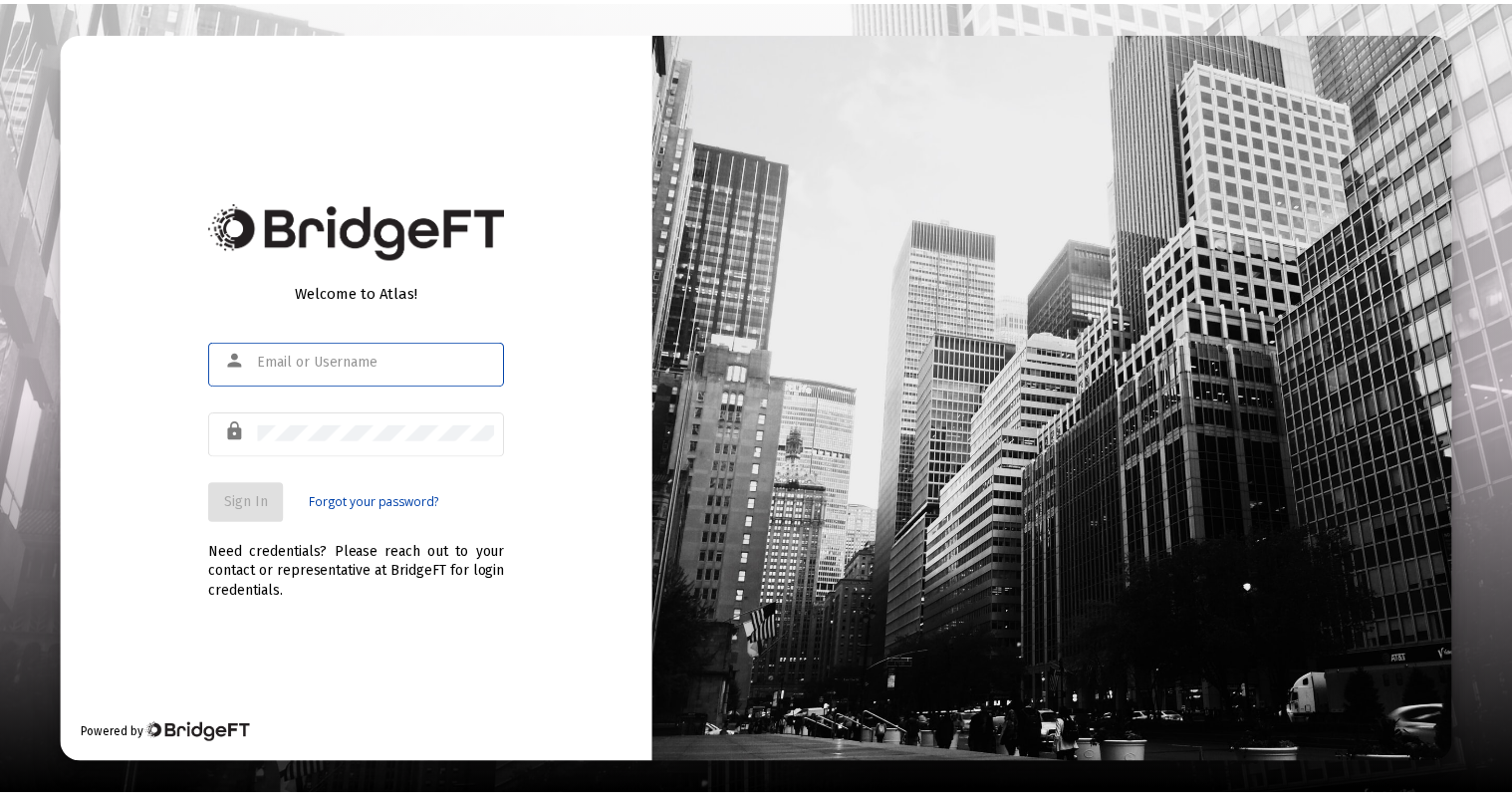 scroll, scrollTop: 0, scrollLeft: 0, axis: both 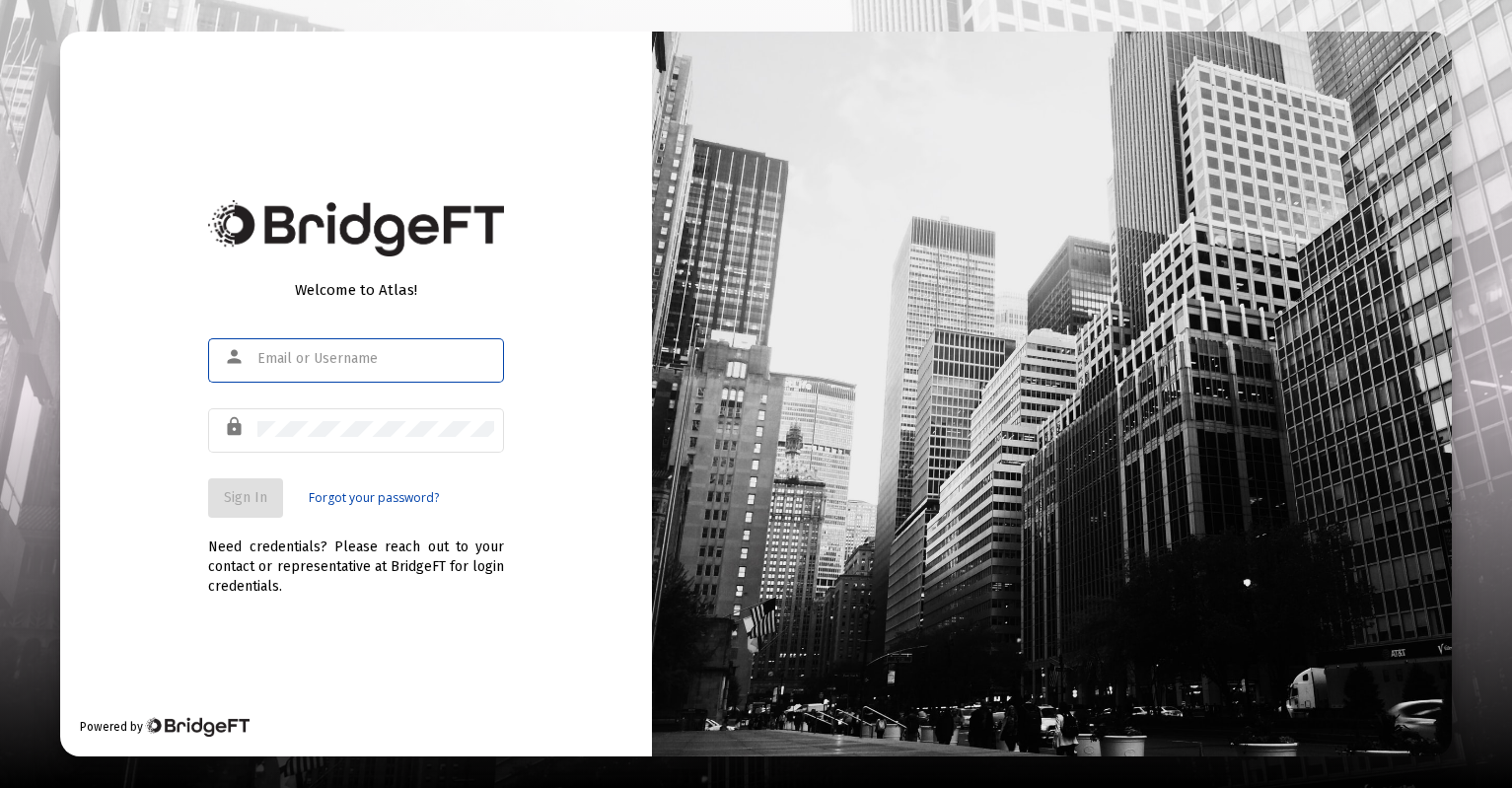type on "[EMAIL]" 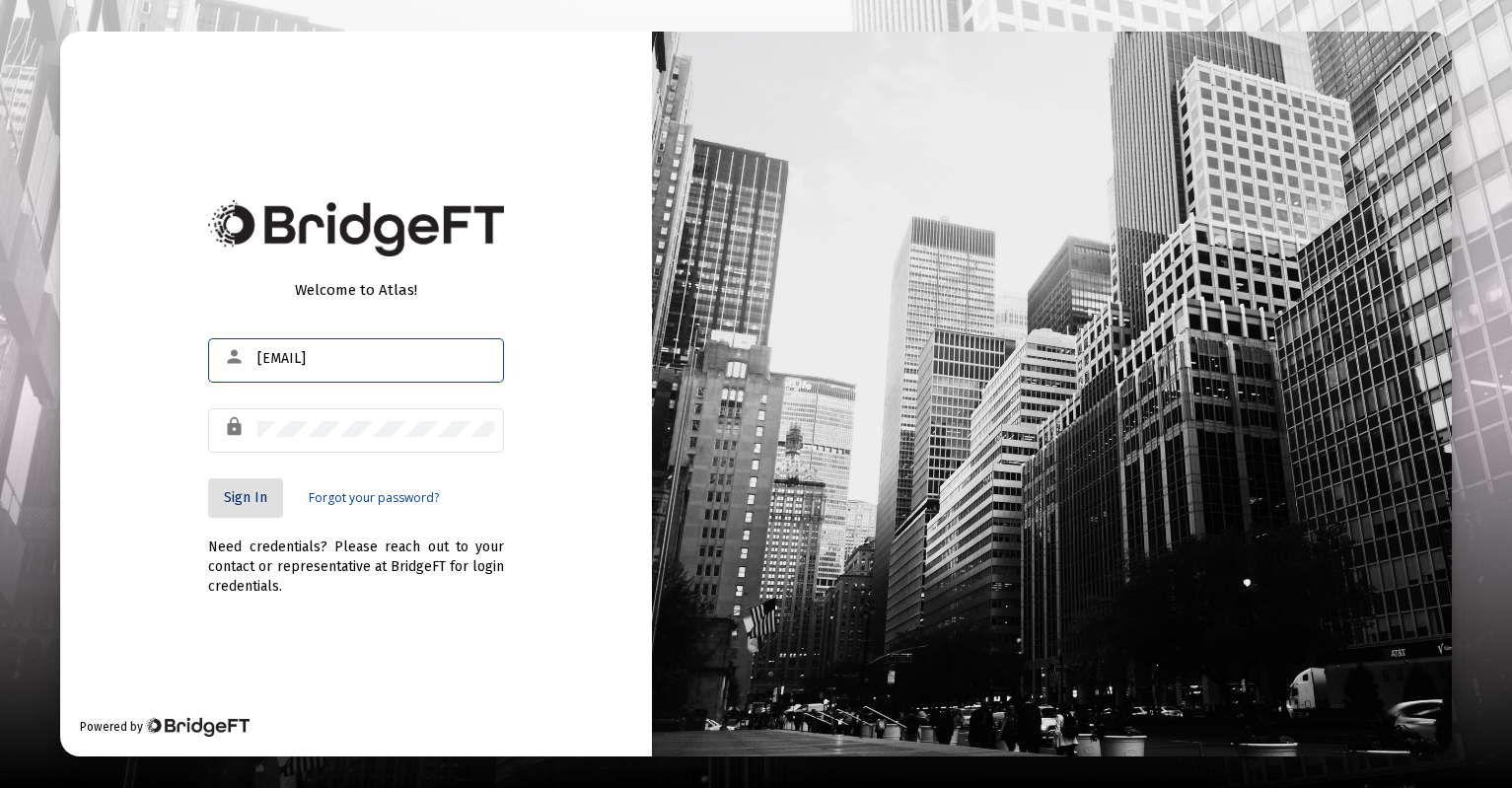 click on "Sign In" 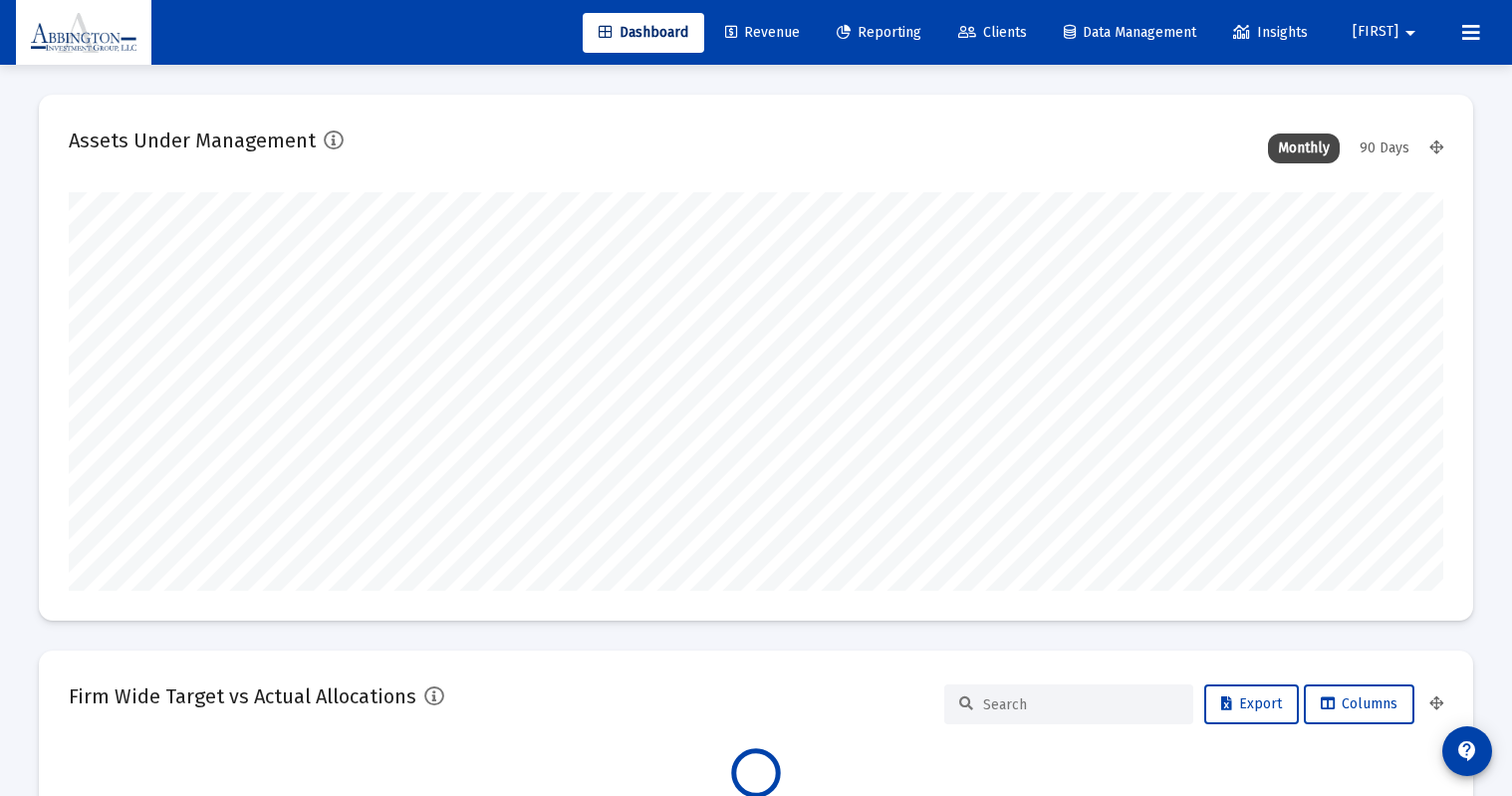 scroll, scrollTop: 995847, scrollLeft: 994673, axis: both 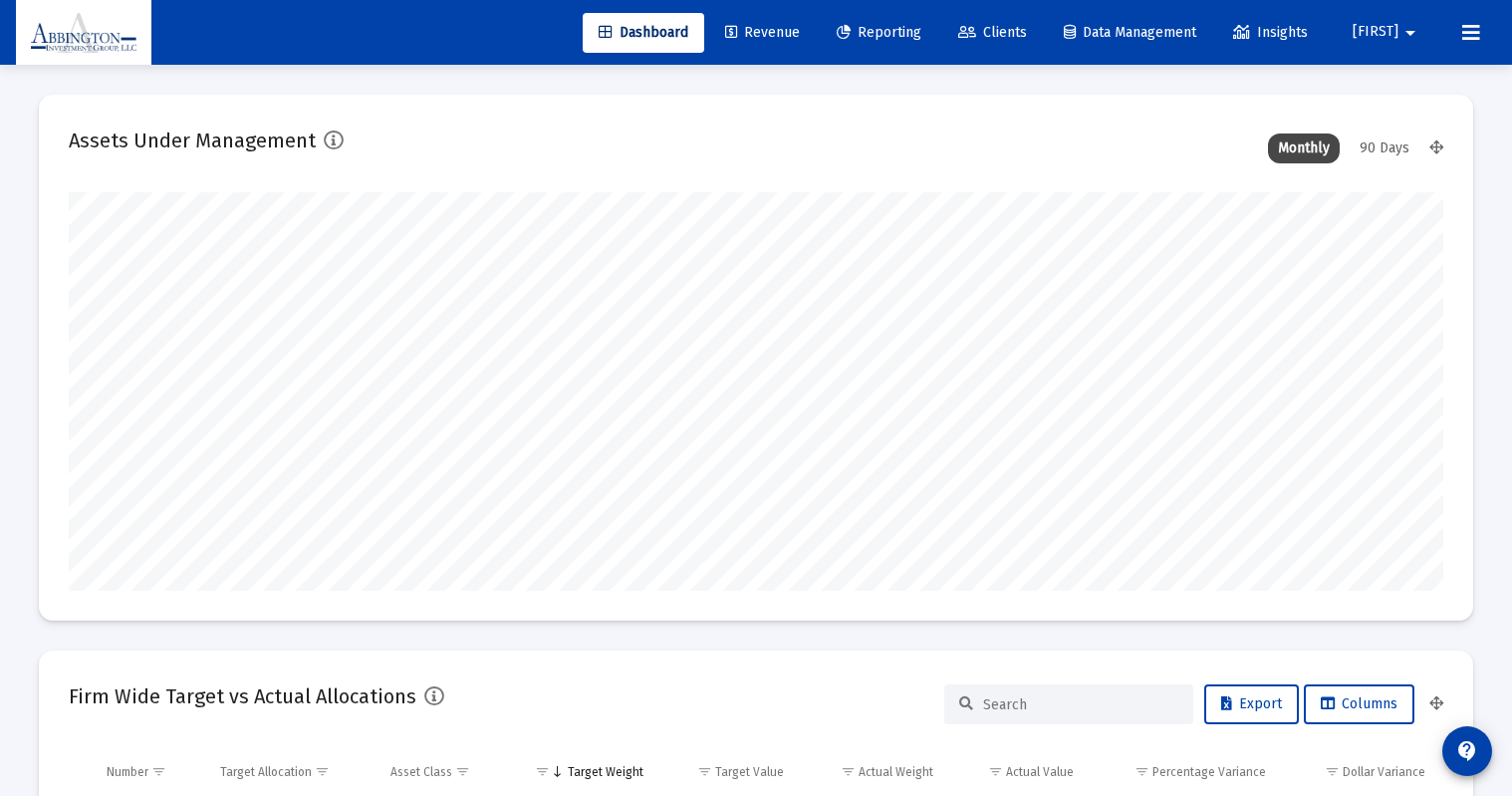 type on "2025-08-01" 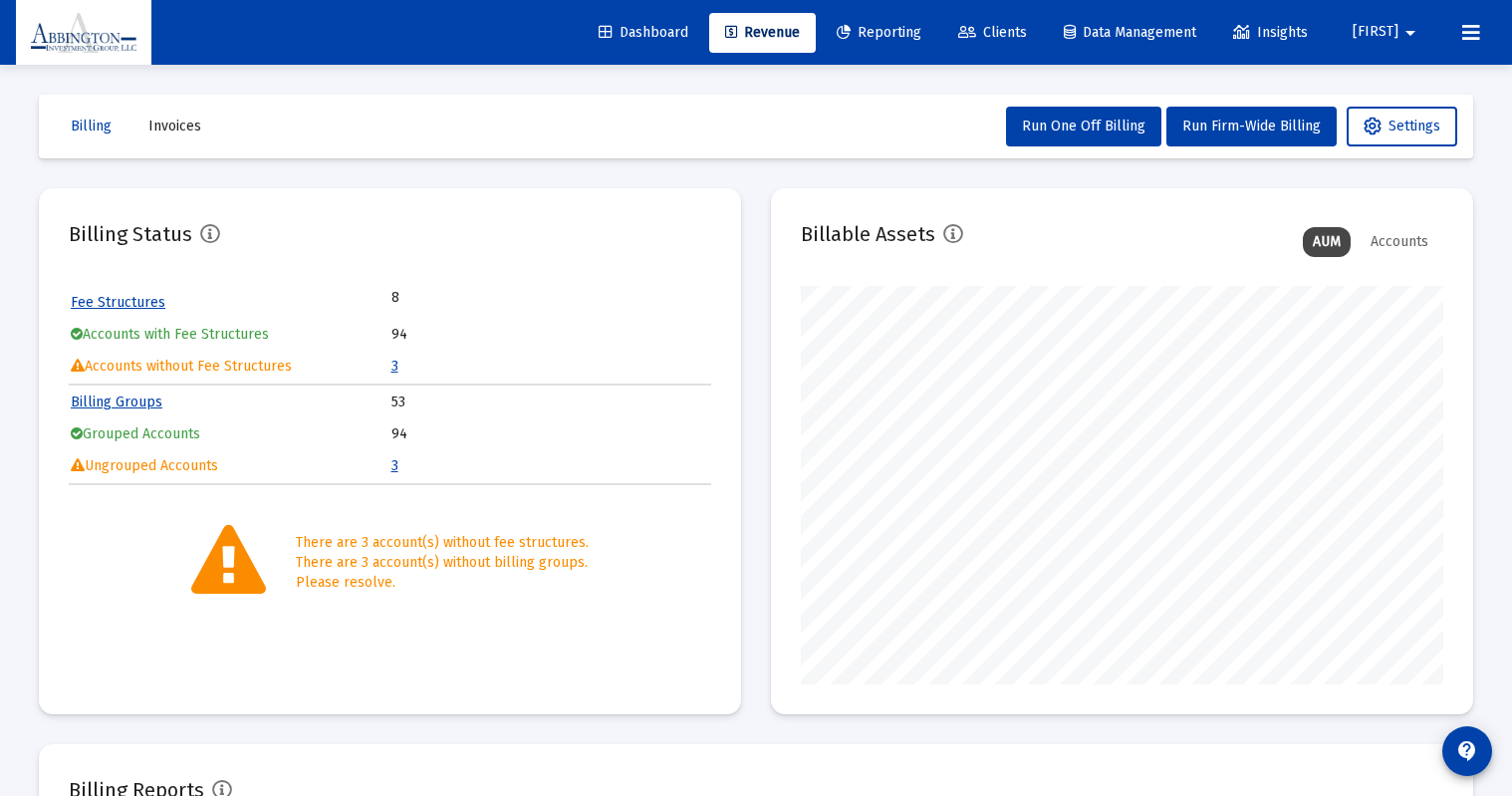 scroll, scrollTop: 995847, scrollLeft: 995405, axis: both 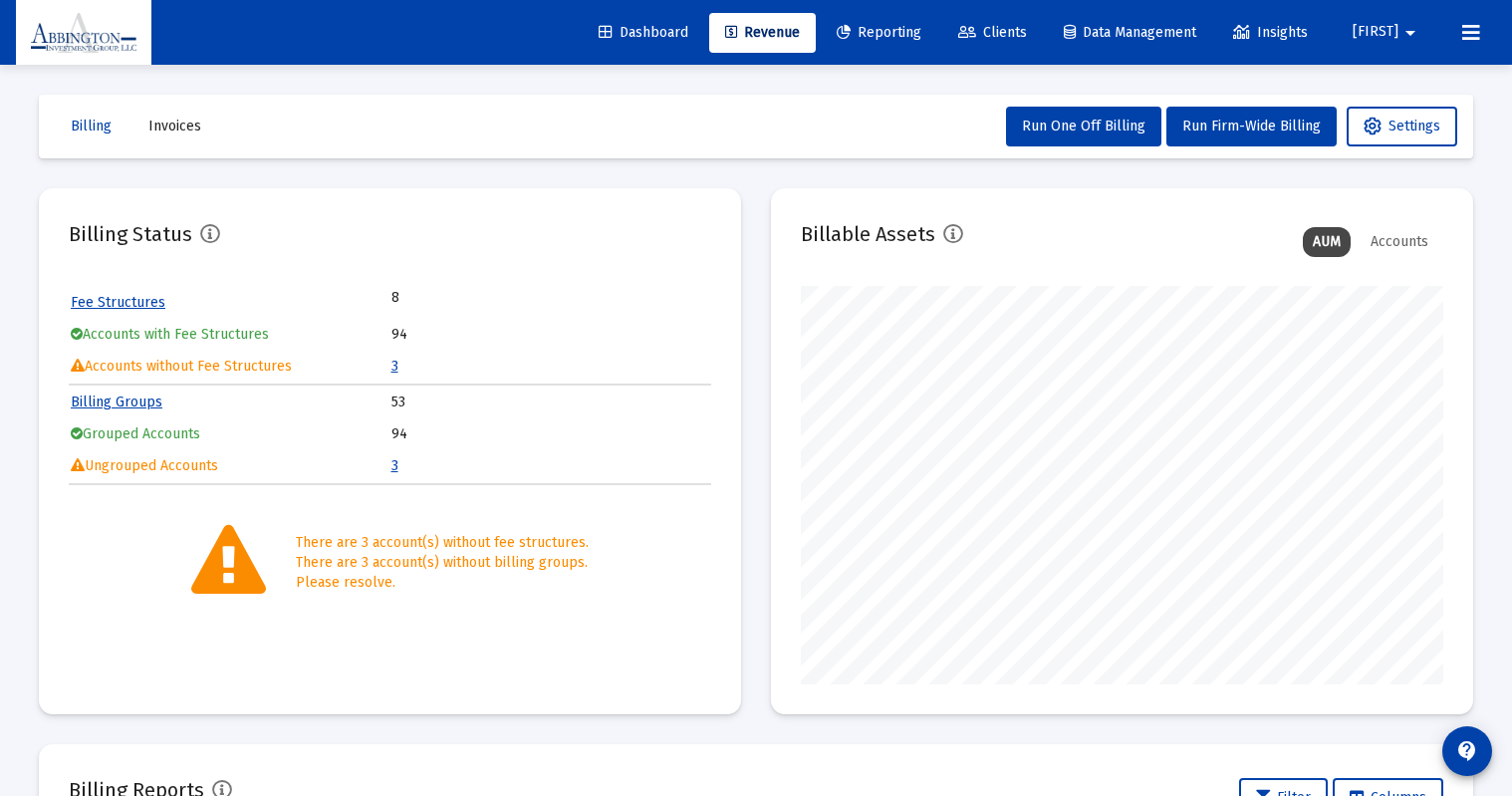 click on "Clients" 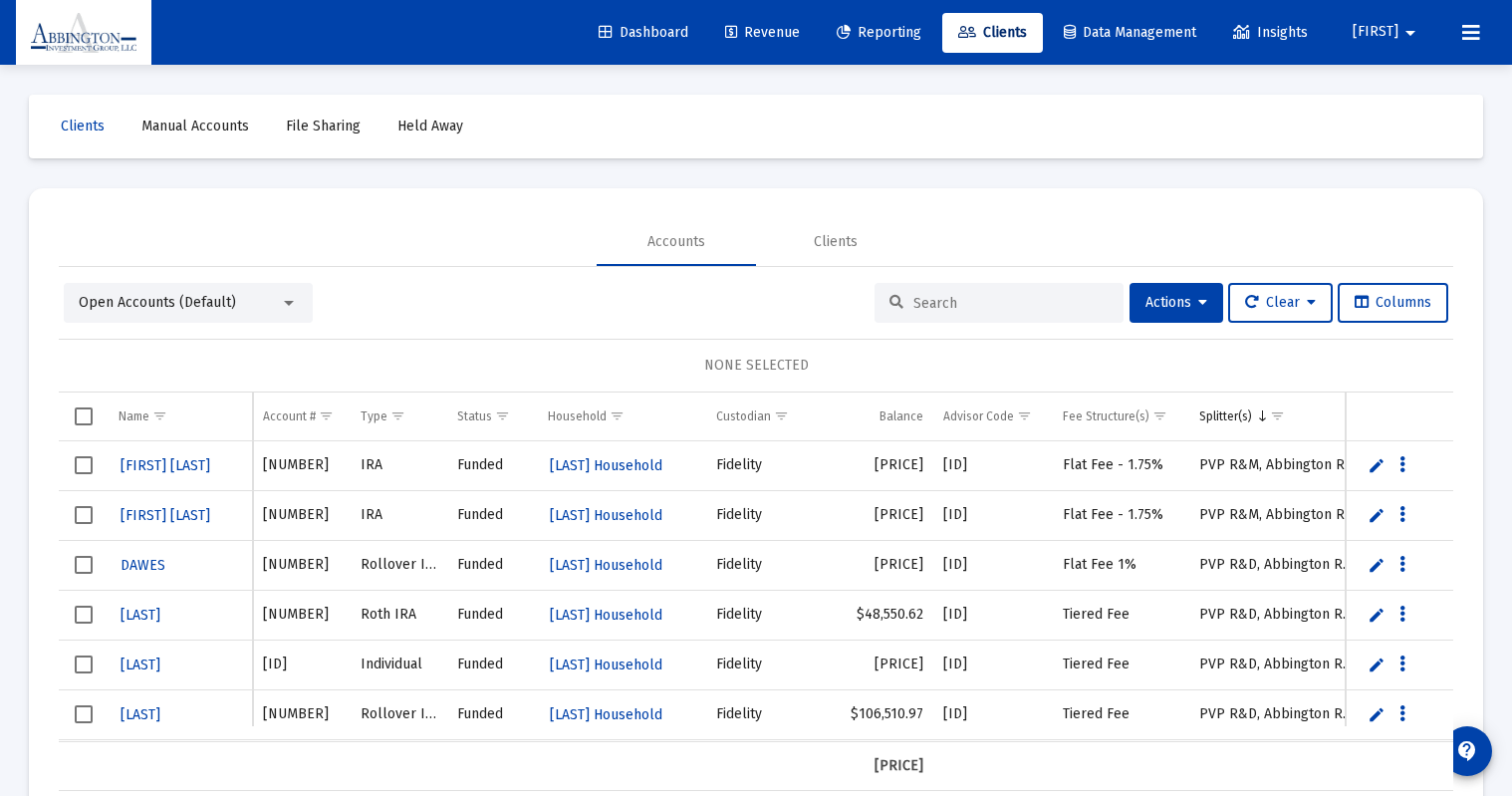 click at bounding box center (1011, 303) 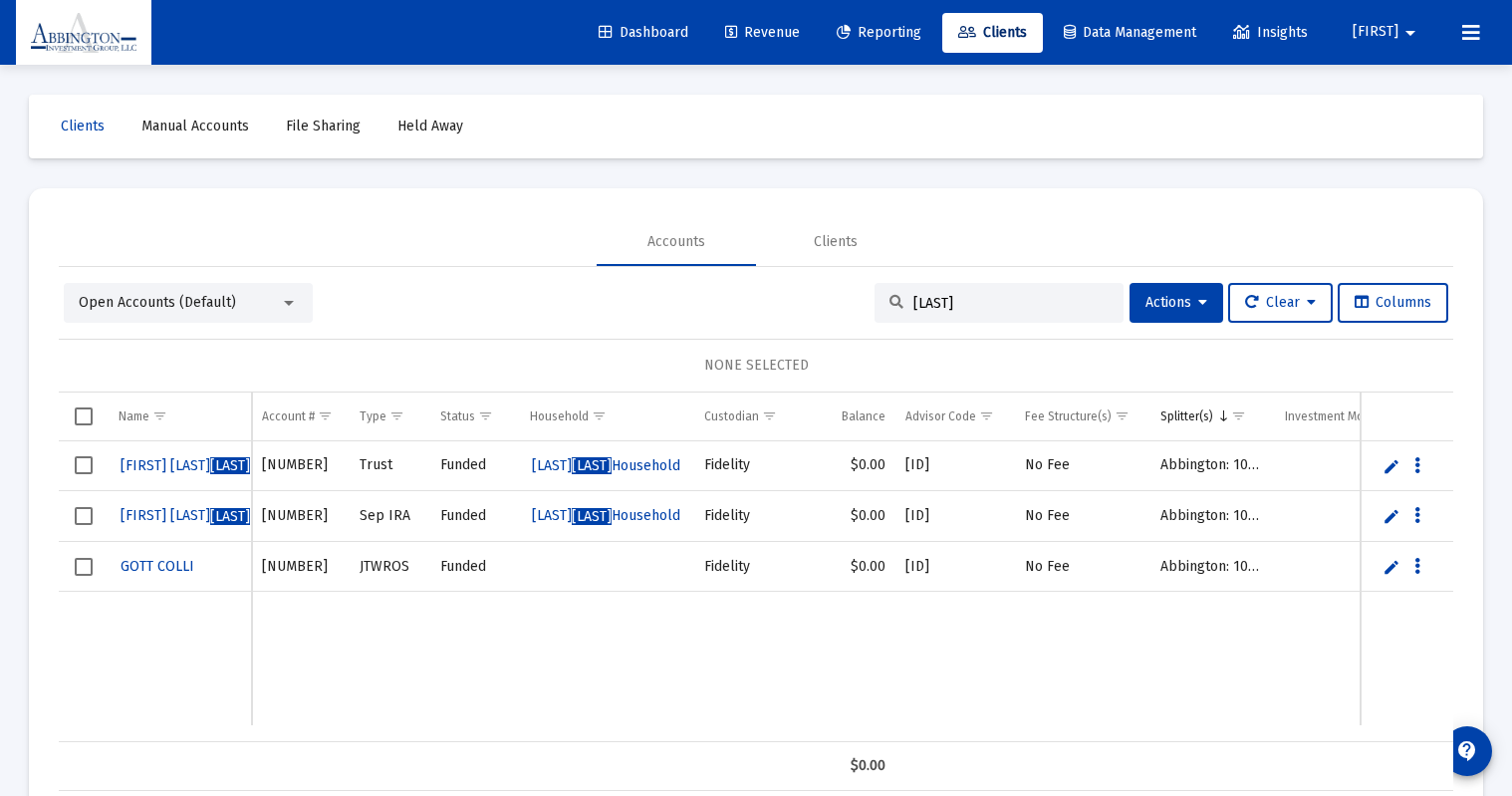 type on "[LAST]" 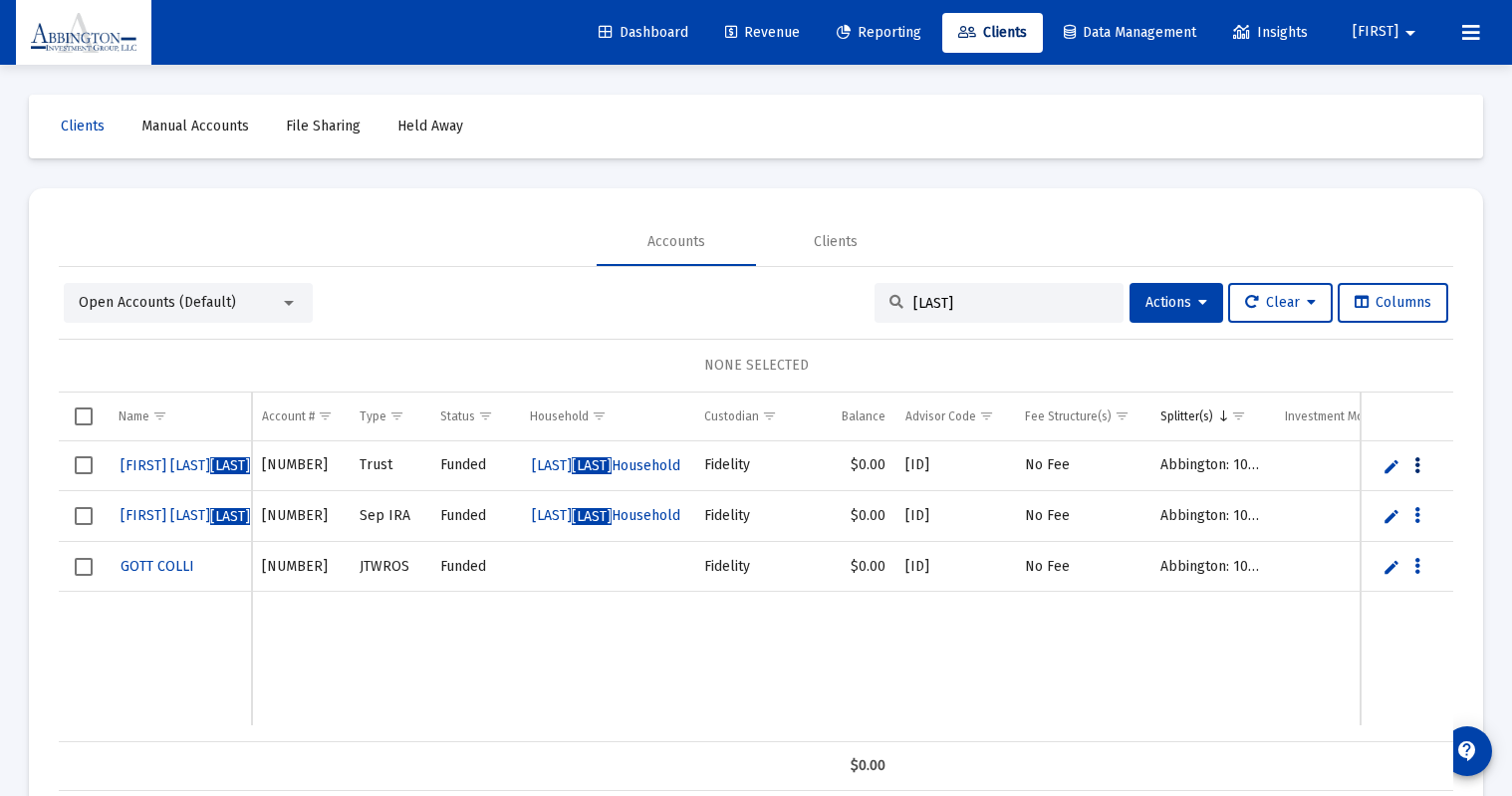 click at bounding box center [1417, 466] 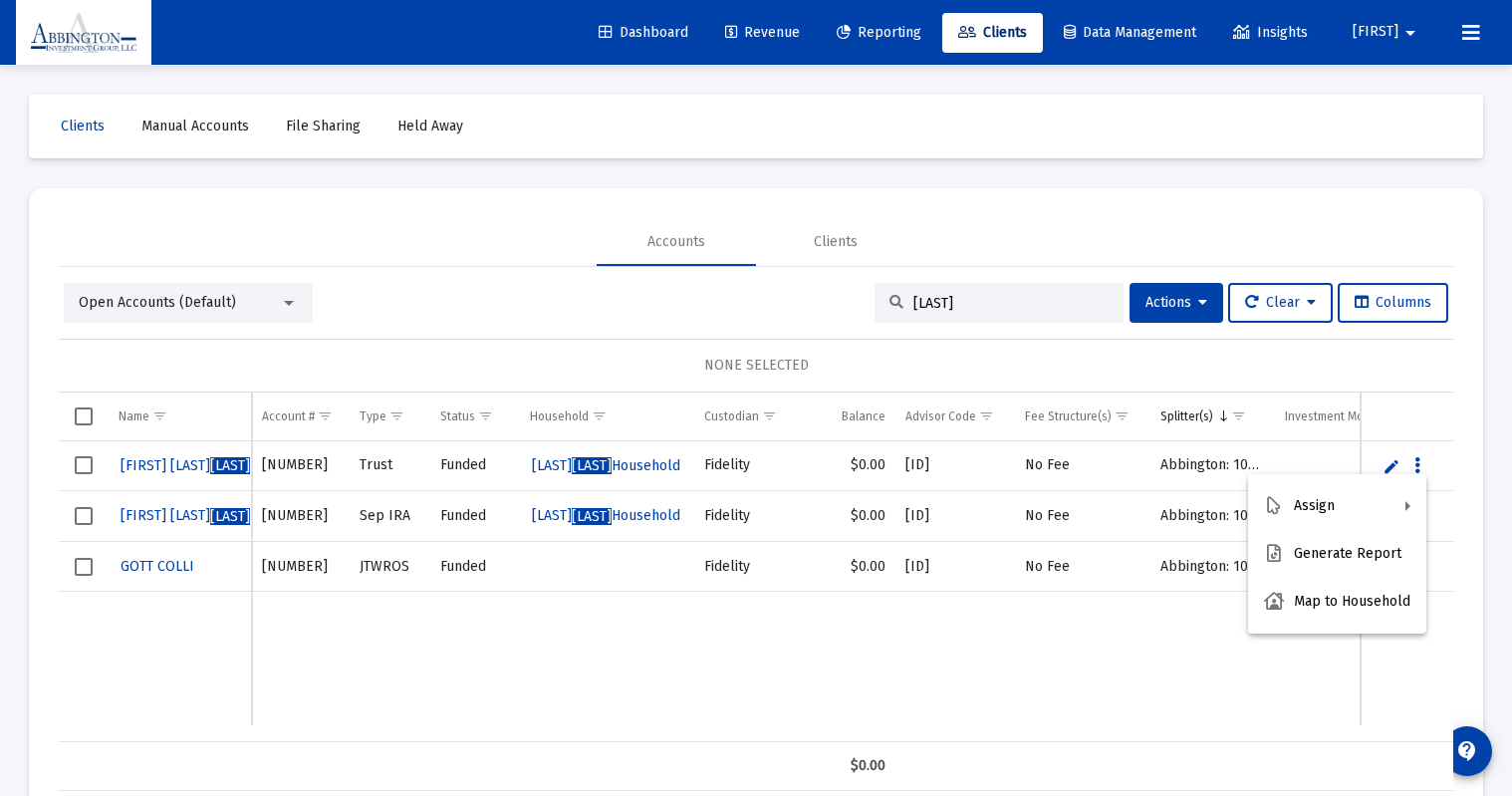 drag, startPoint x: 1422, startPoint y: 465, endPoint x: 1439, endPoint y: 462, distance: 17.262677 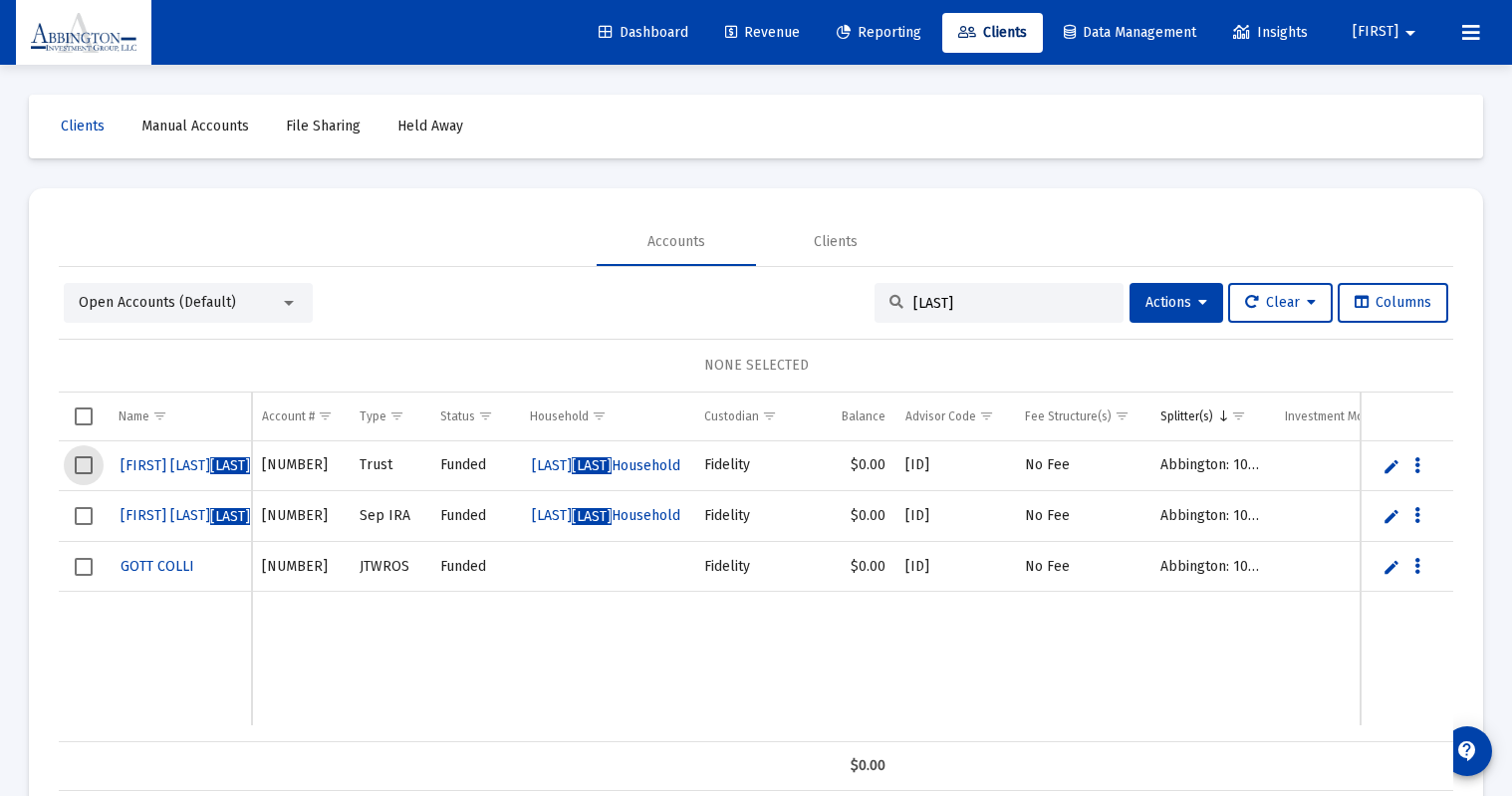 click at bounding box center [84, 465] 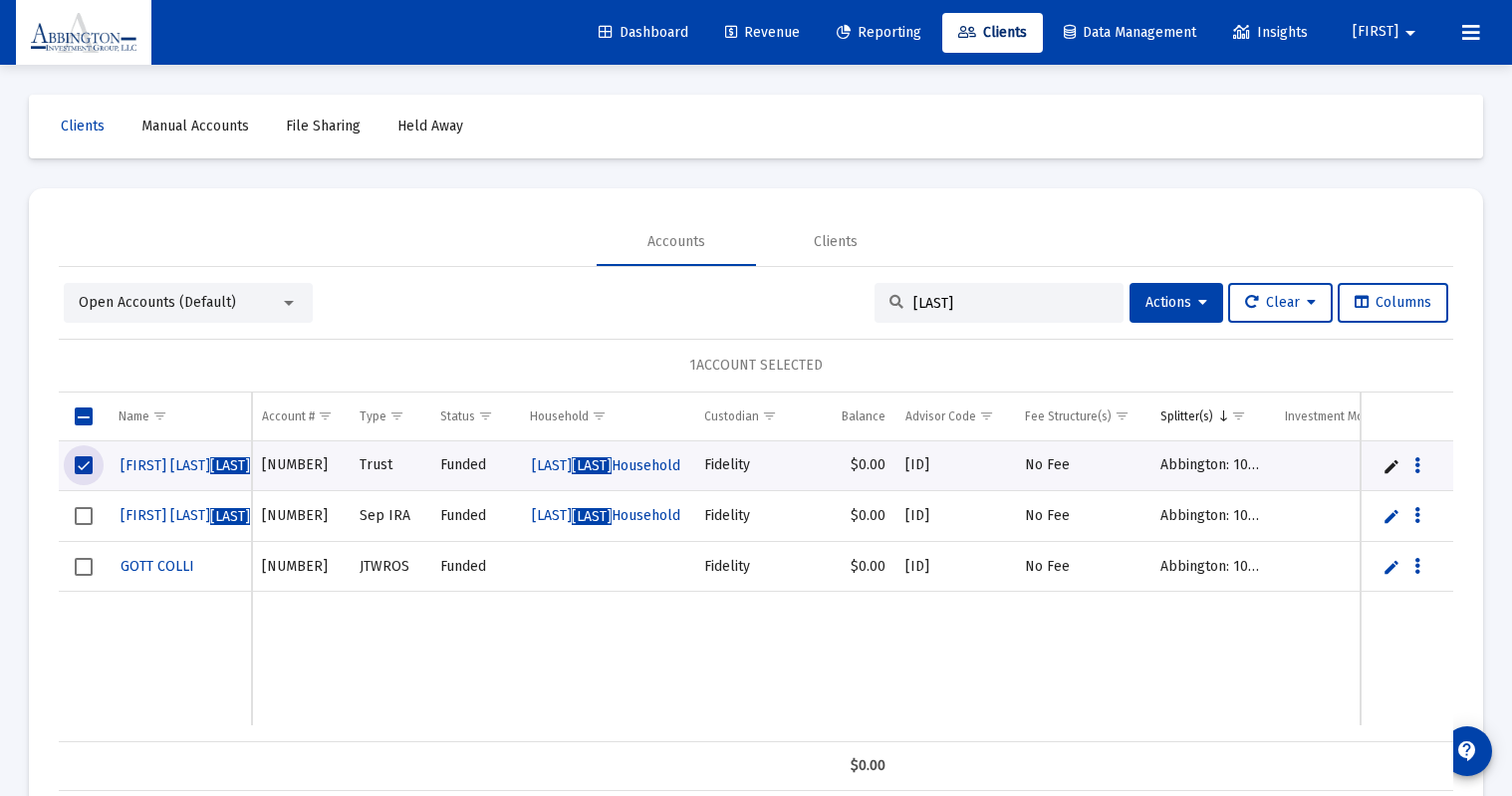 click at bounding box center (84, 516) 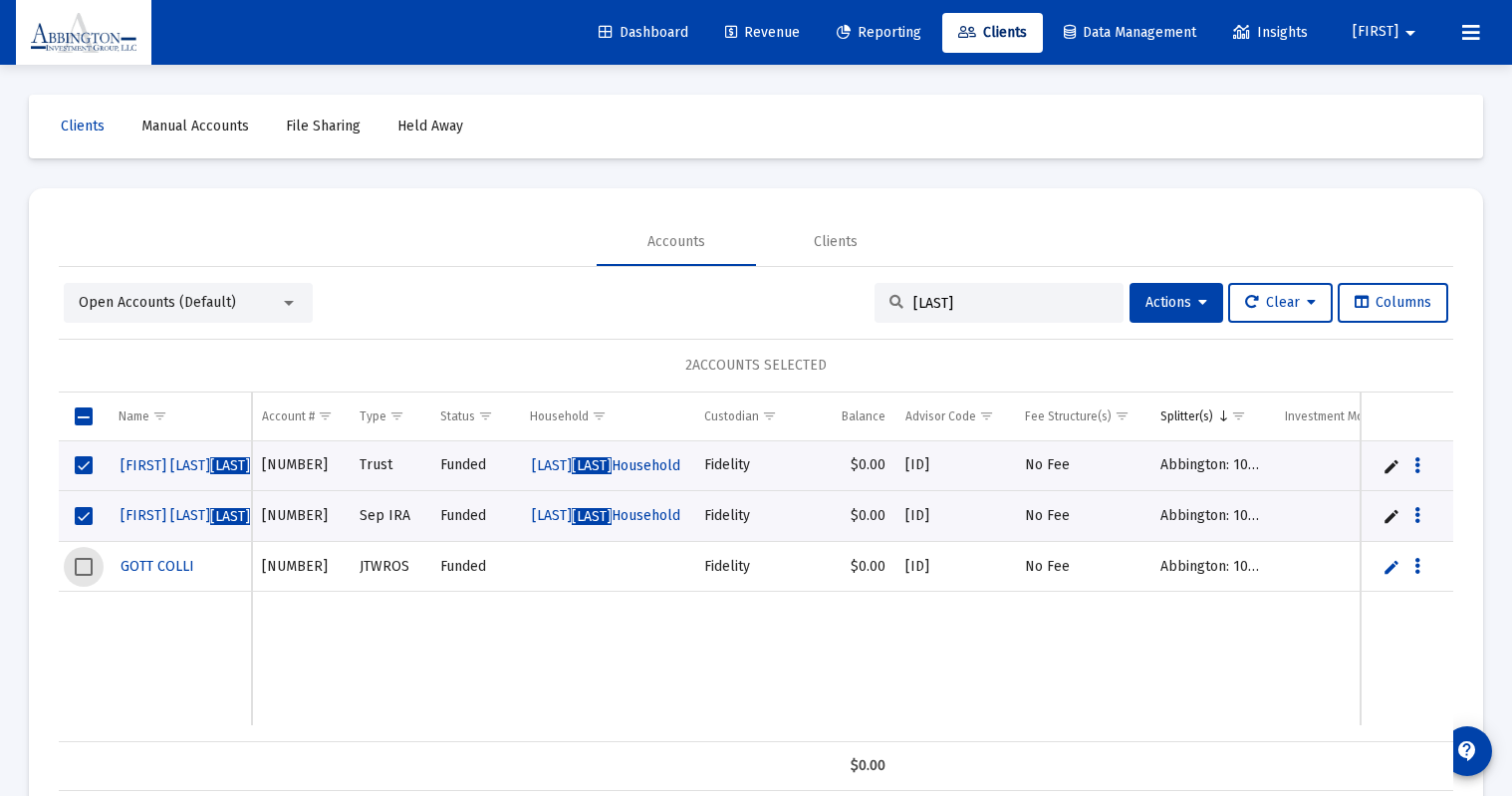 click at bounding box center (84, 567) 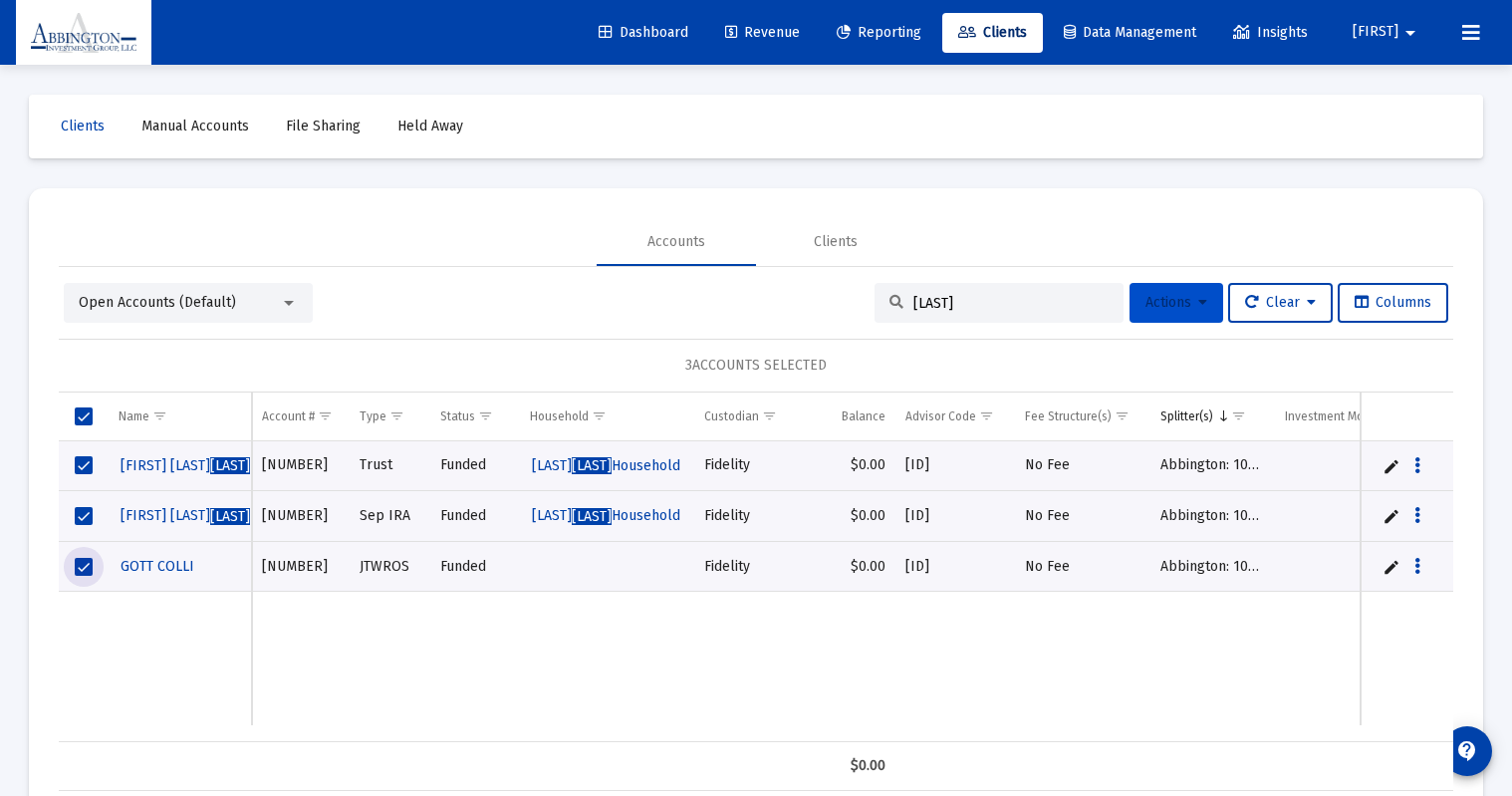 click on "Actions" at bounding box center (1176, 303) 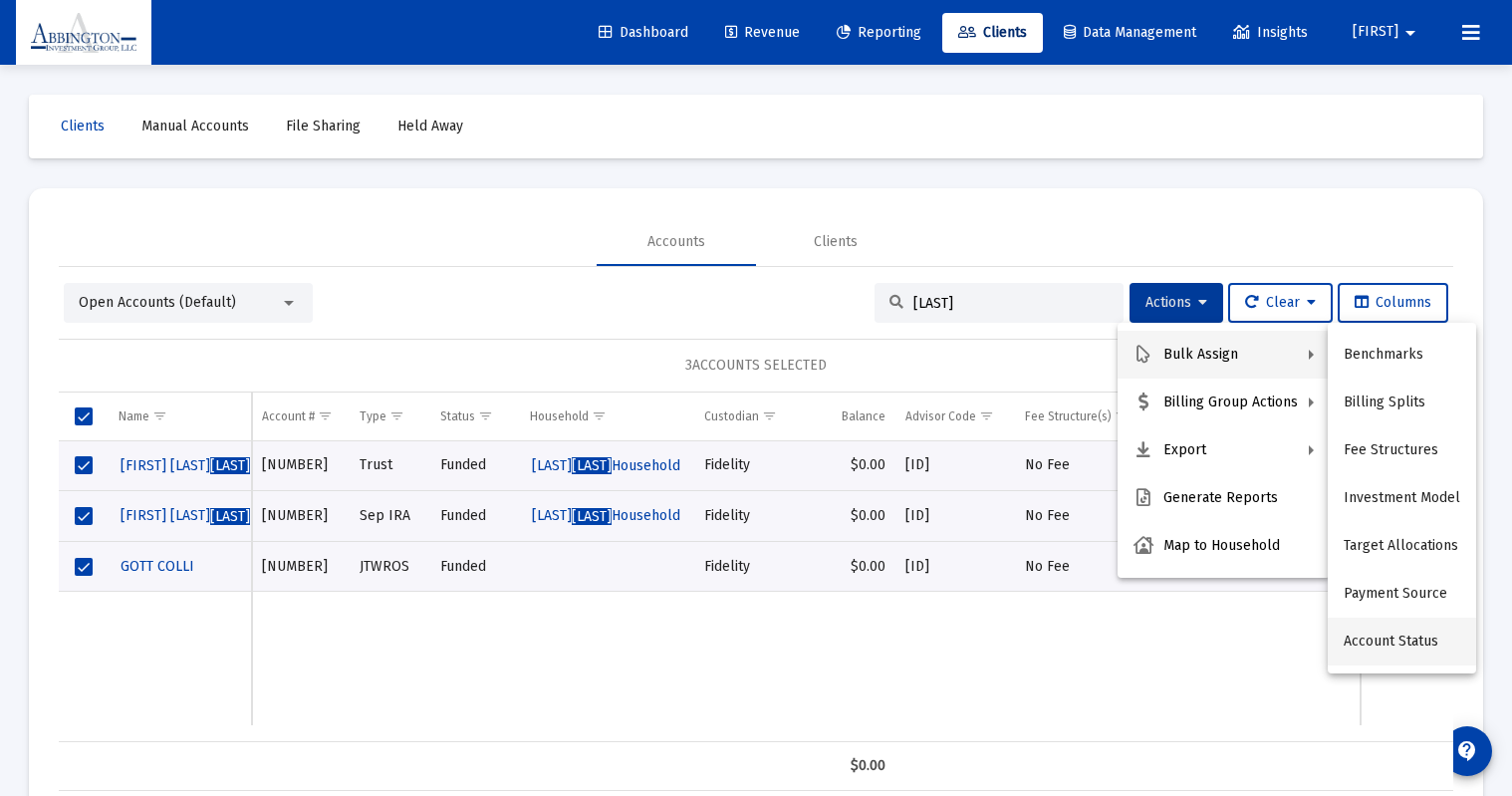 click on "Account Status" at bounding box center (1401, 642) 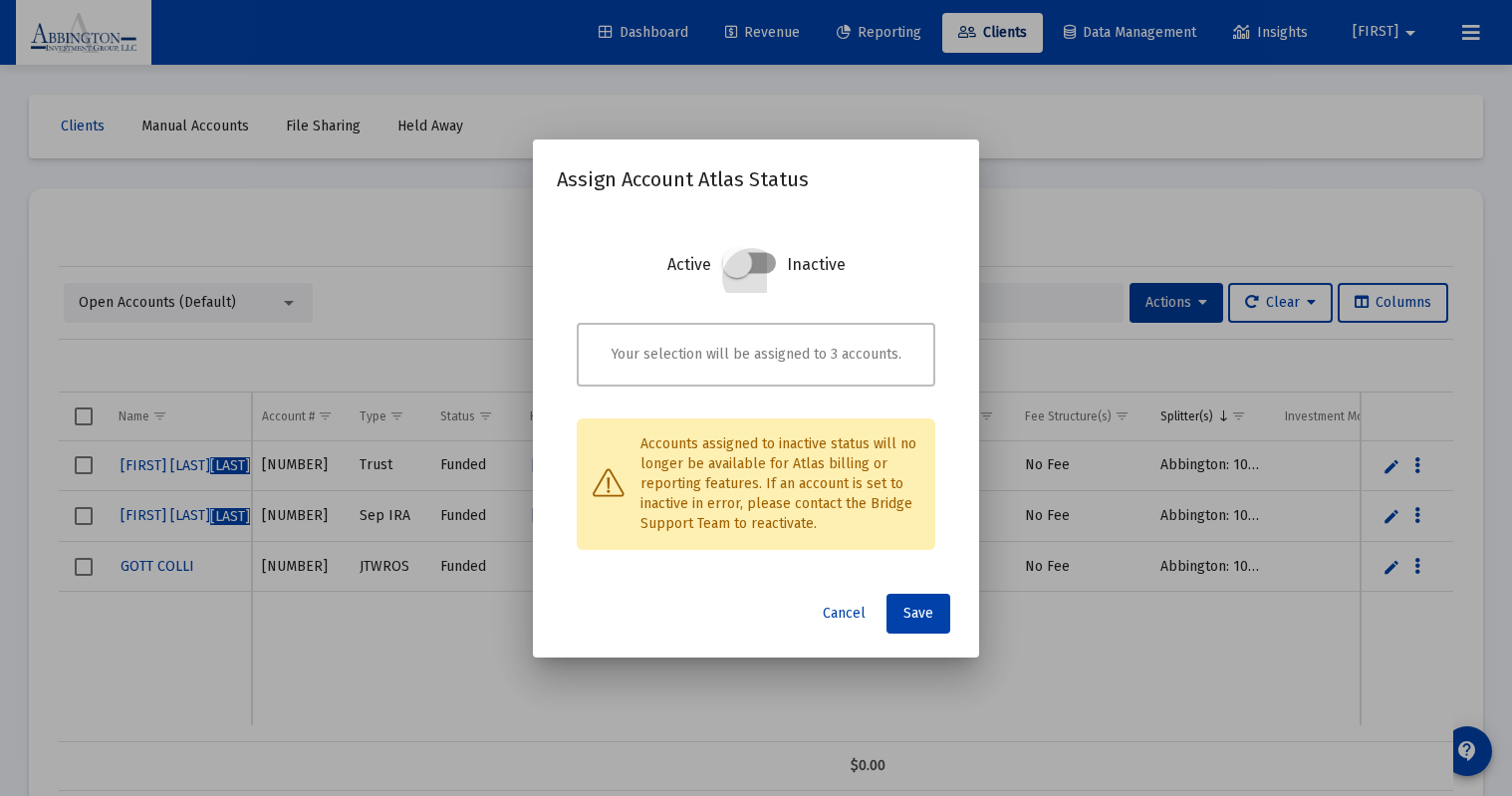 click at bounding box center (737, 263) 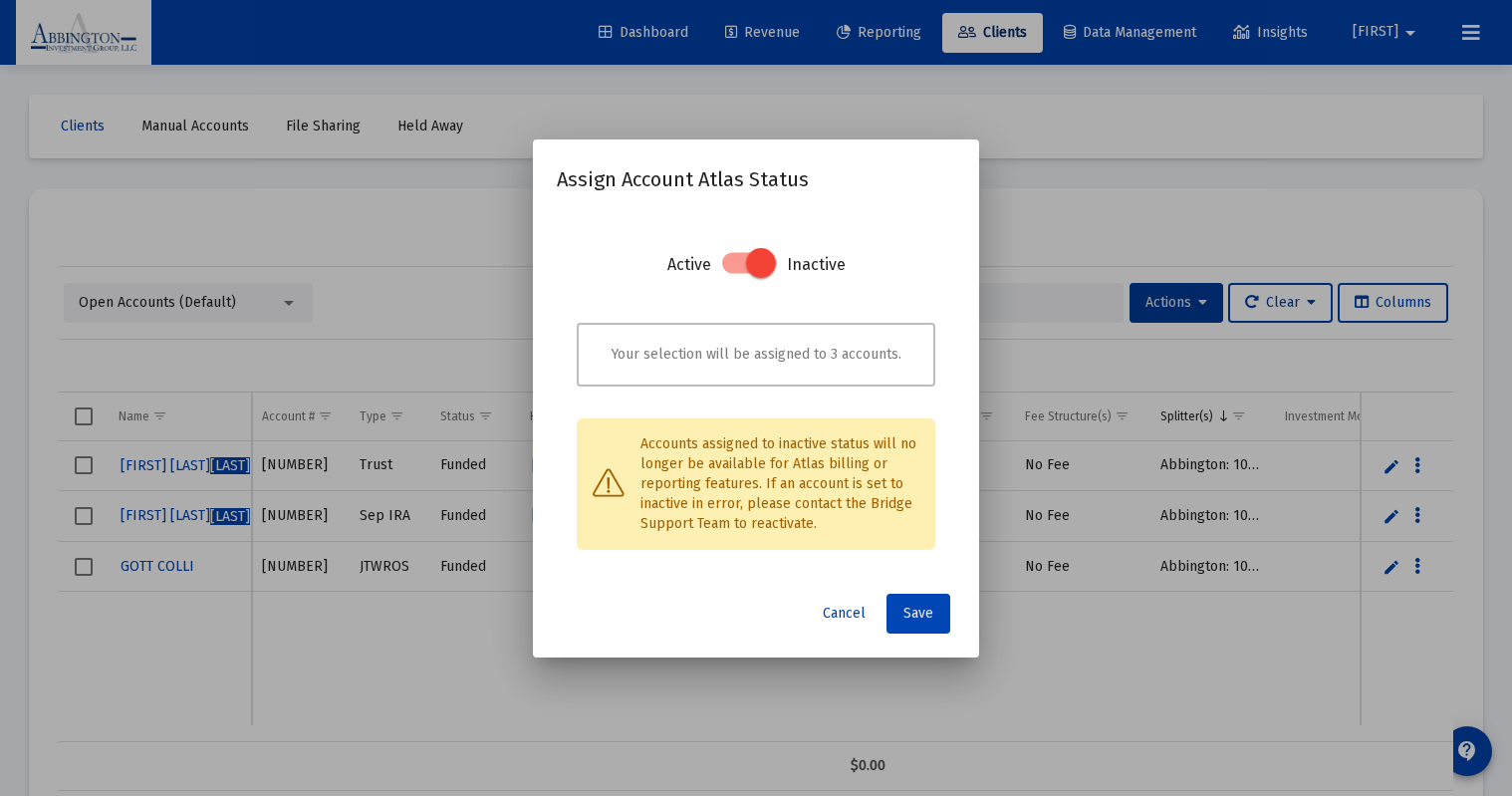 click on "Save" at bounding box center [918, 613] 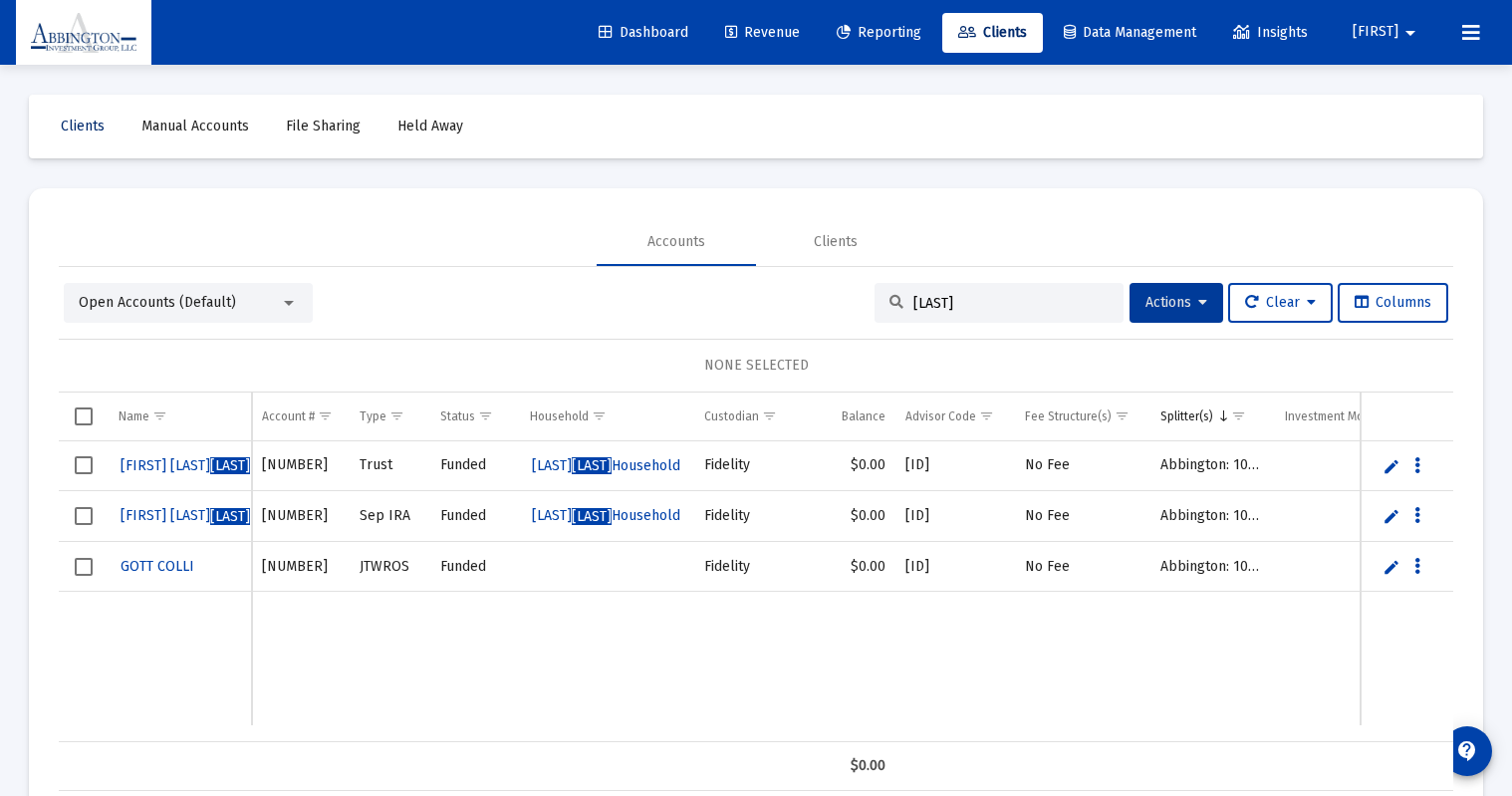 click on "Clients" at bounding box center (83, 127) 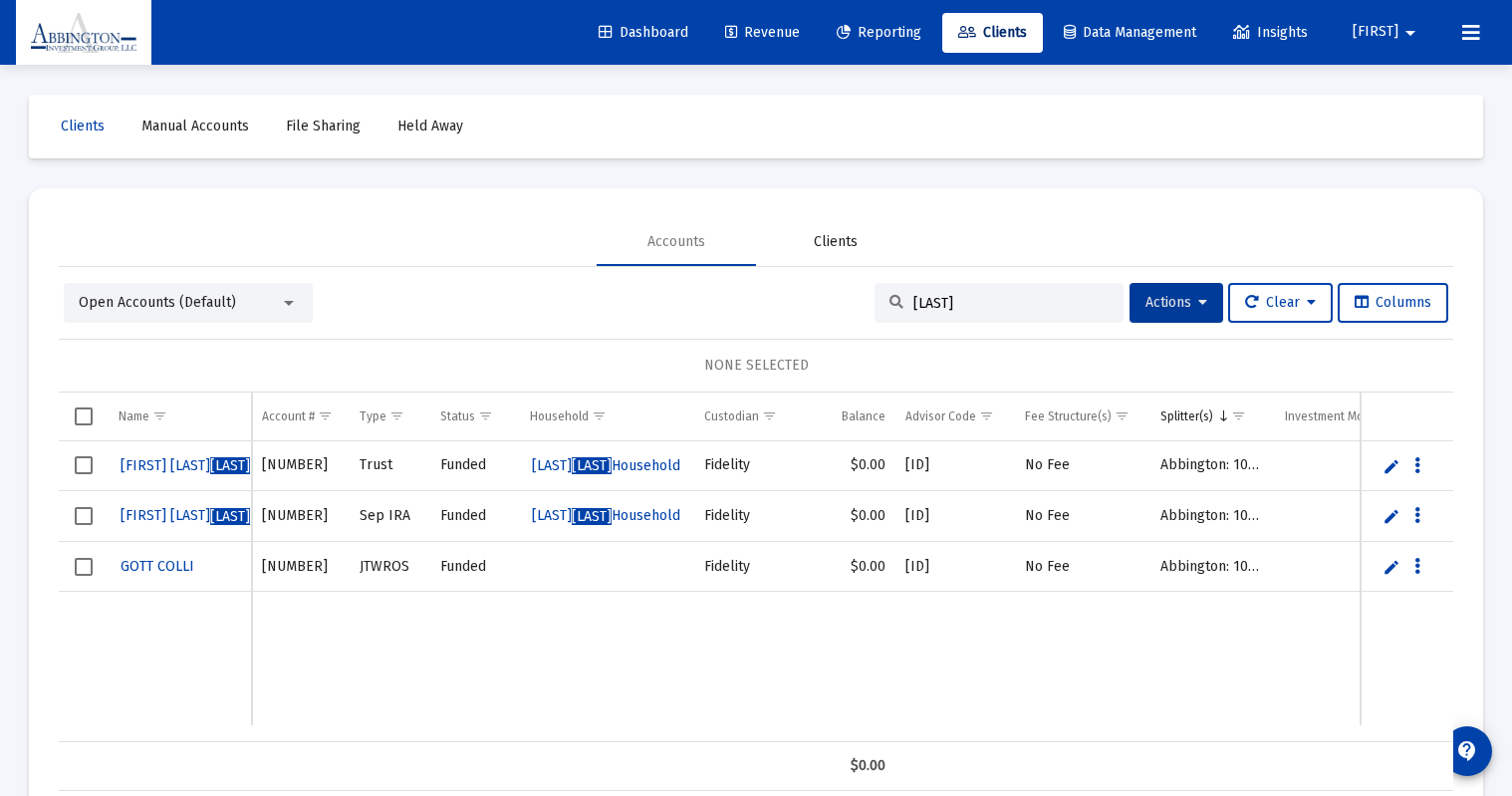 click on "Clients" at bounding box center [836, 242] 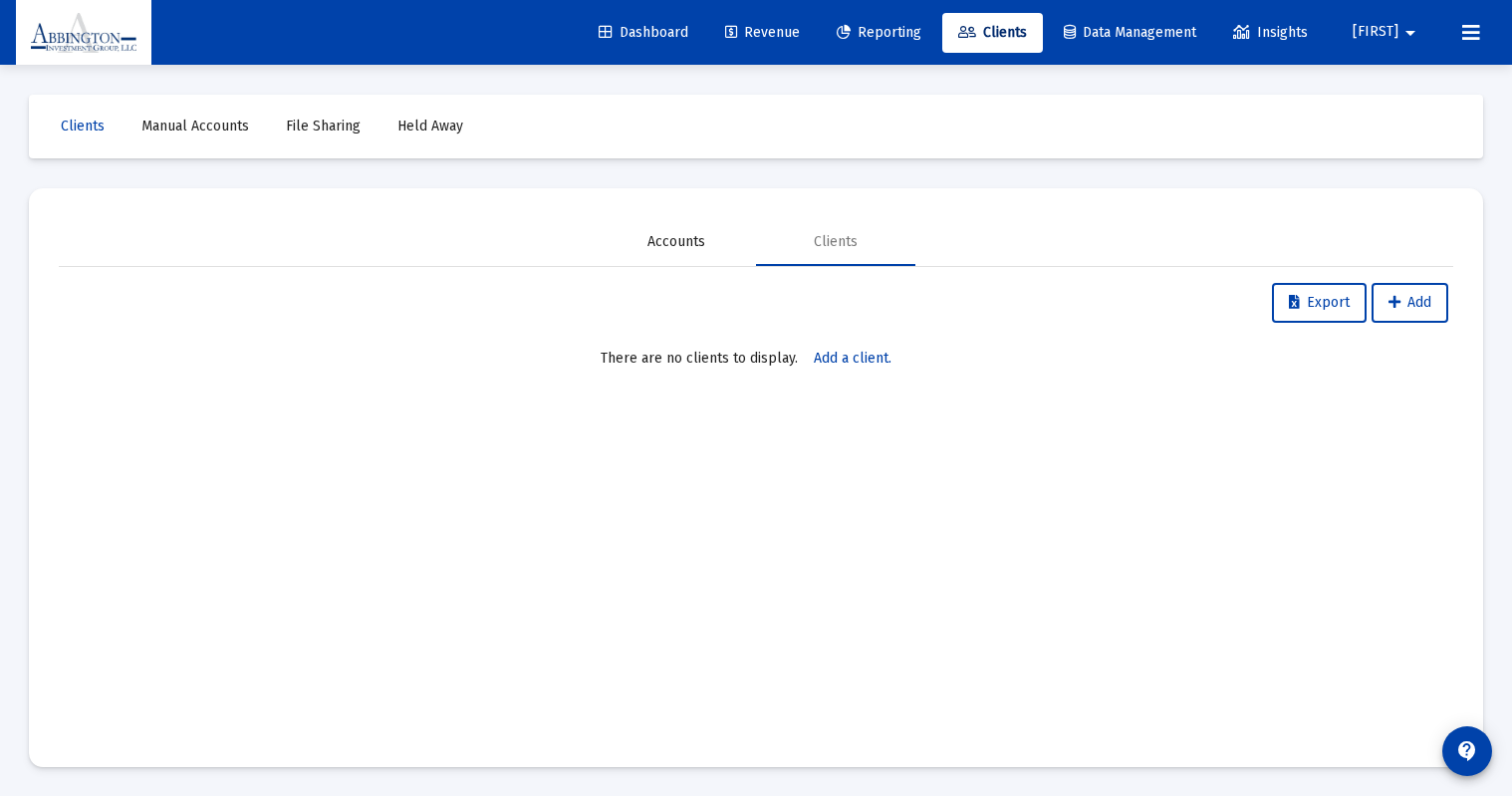 click on "Accounts" at bounding box center [676, 242] 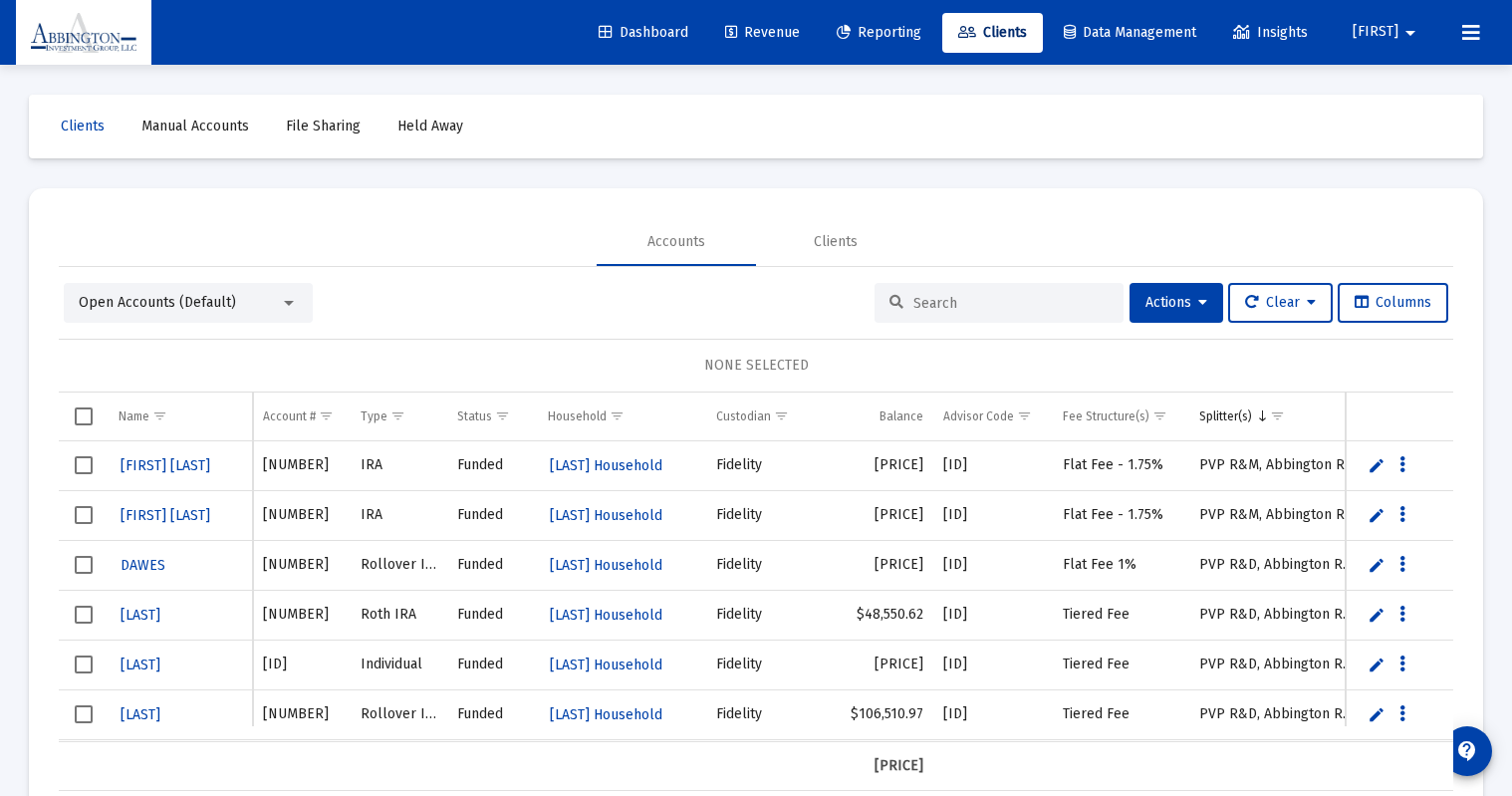 click at bounding box center [1011, 303] 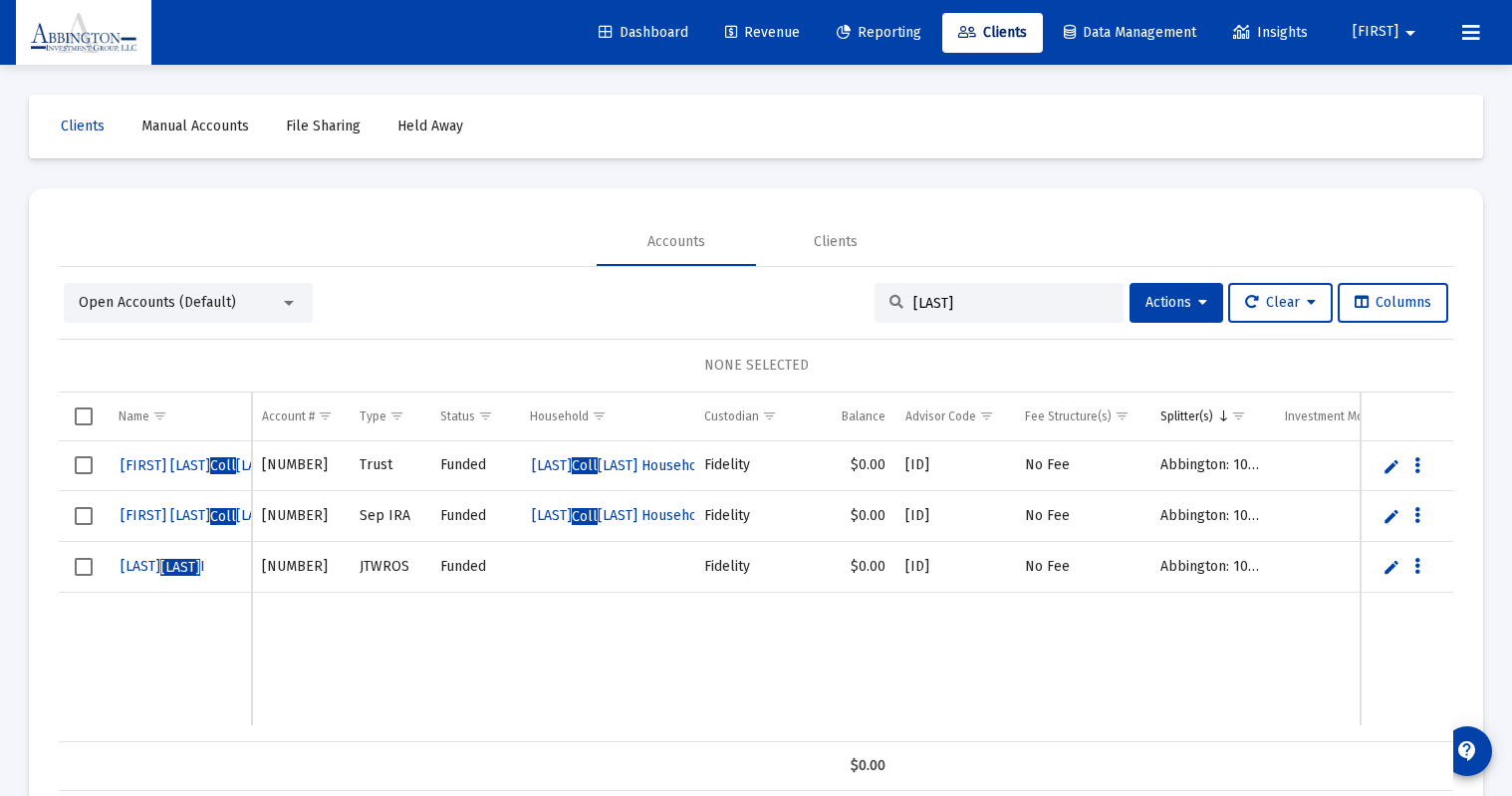 scroll, scrollTop: 0, scrollLeft: 4, axis: horizontal 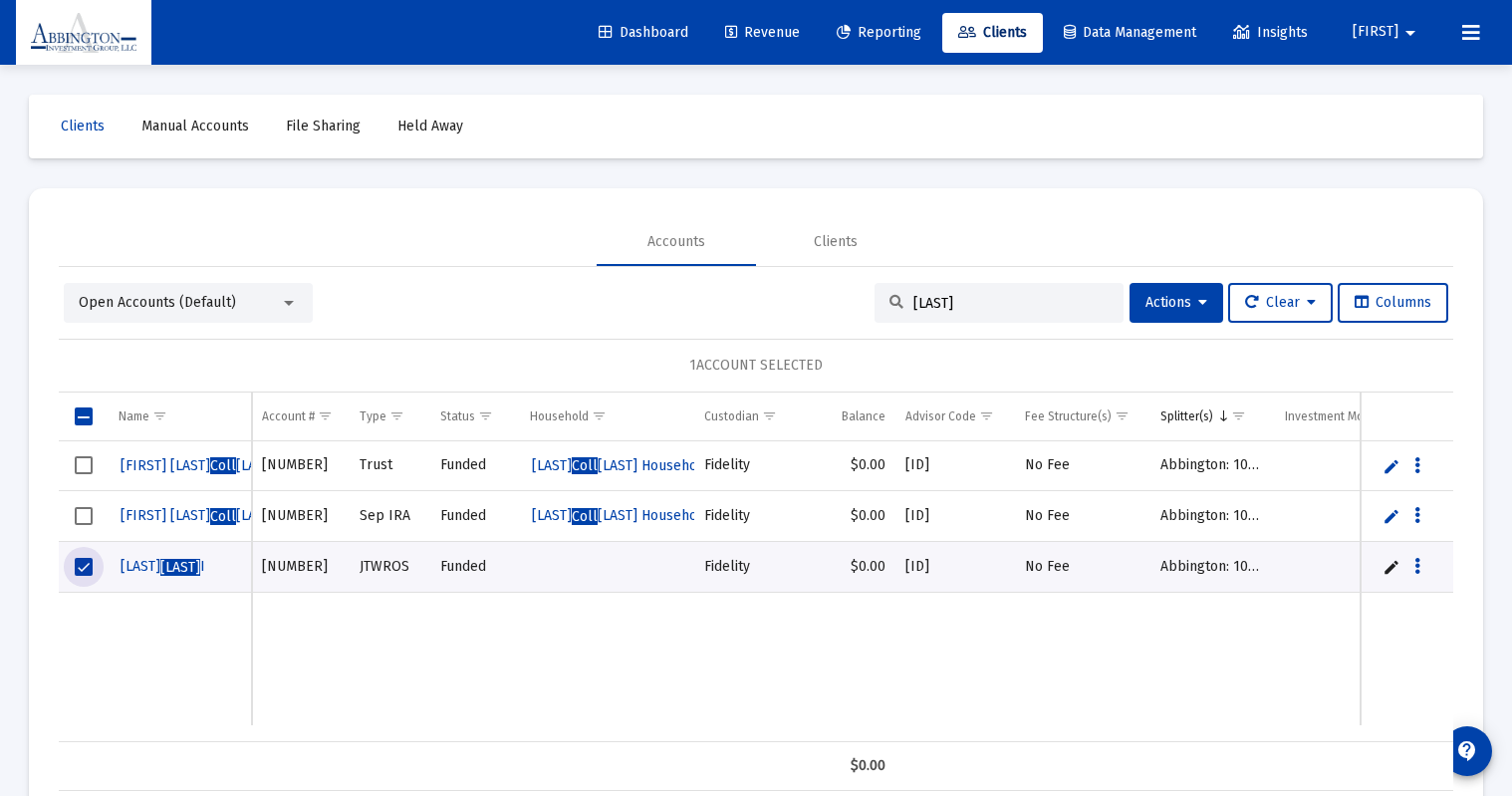 click at bounding box center [84, 516] 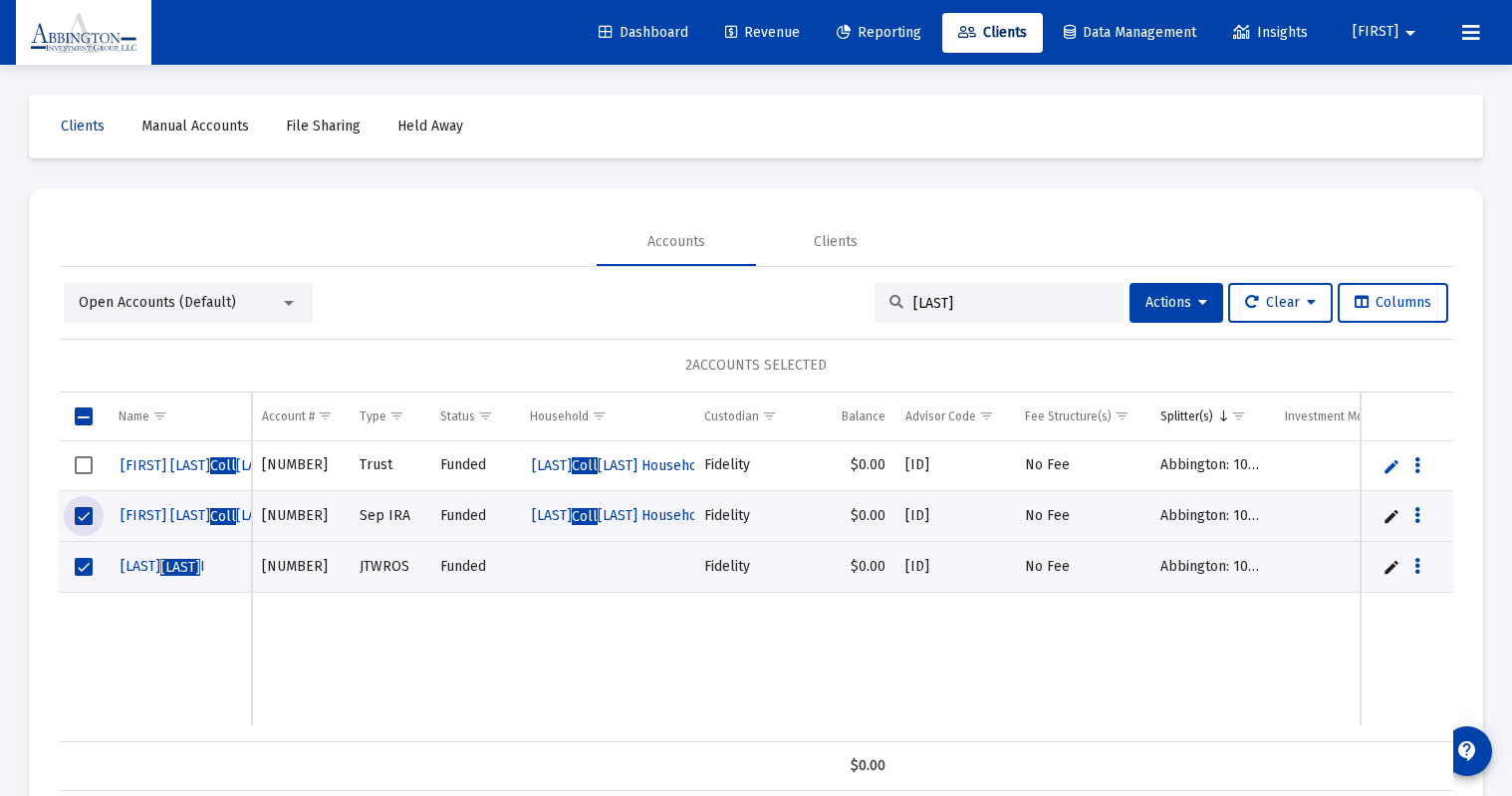 click at bounding box center [84, 465] 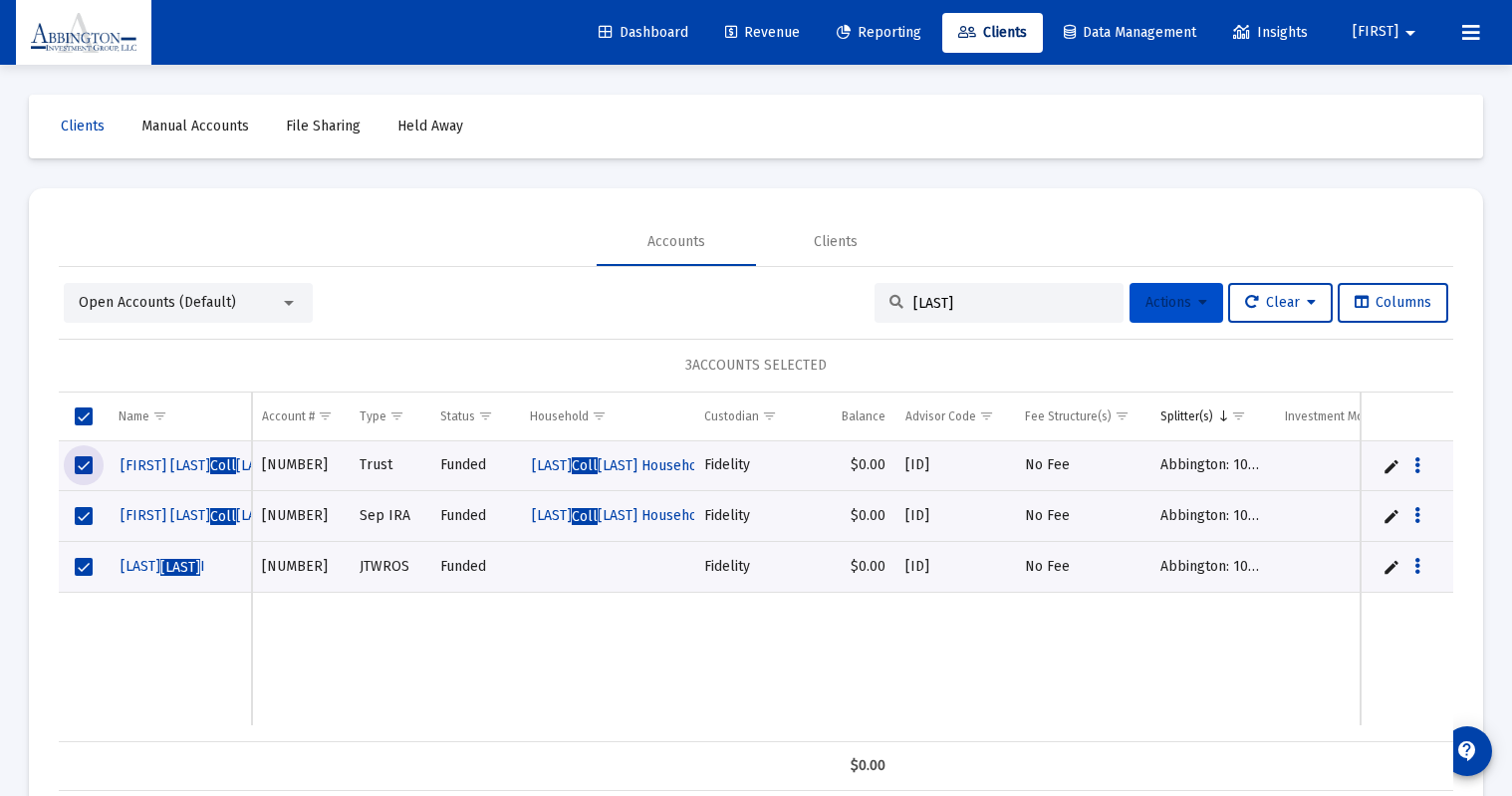 click on "Actions" at bounding box center [1176, 302] 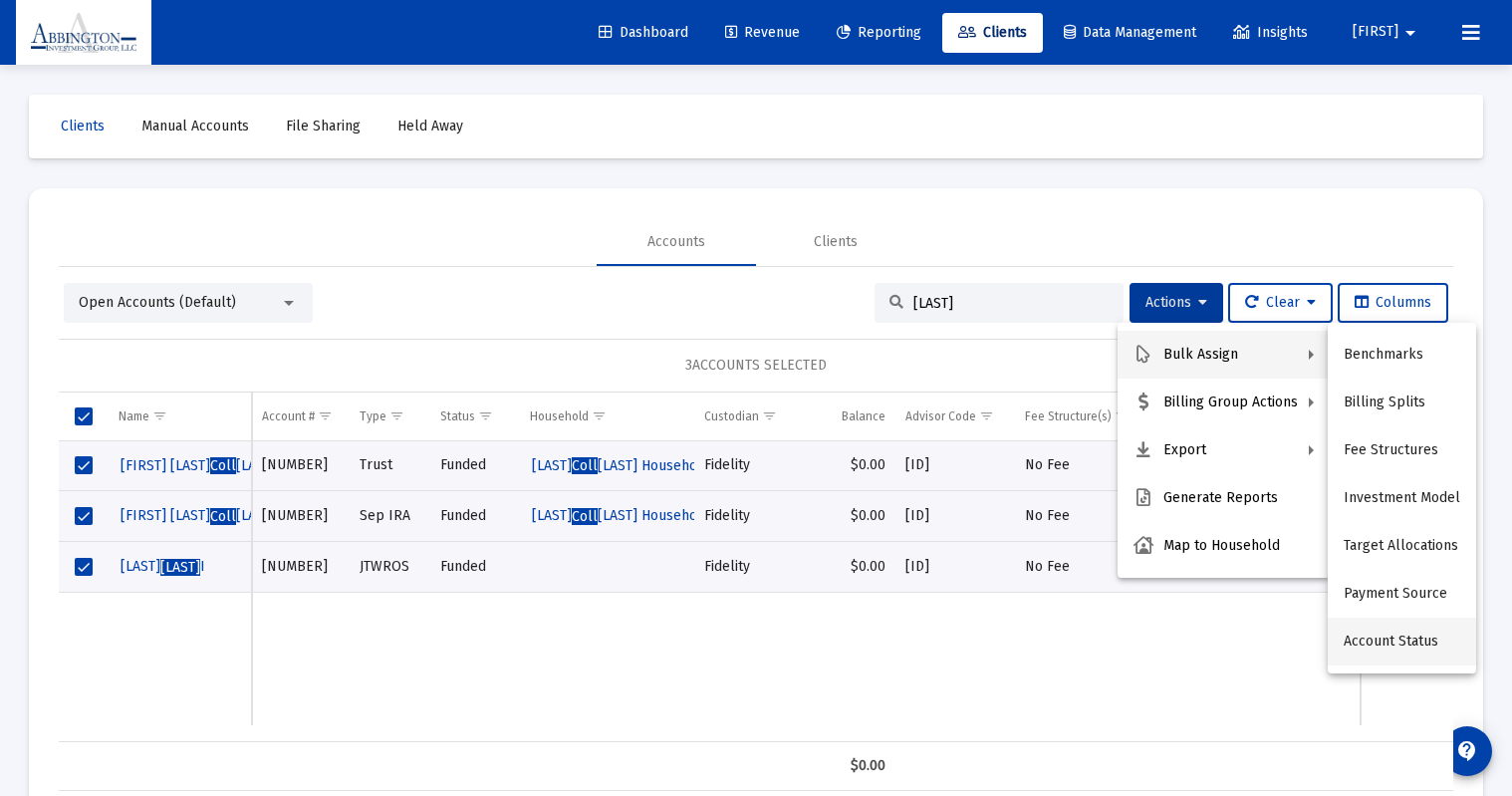 click on "Account Status" at bounding box center [1401, 642] 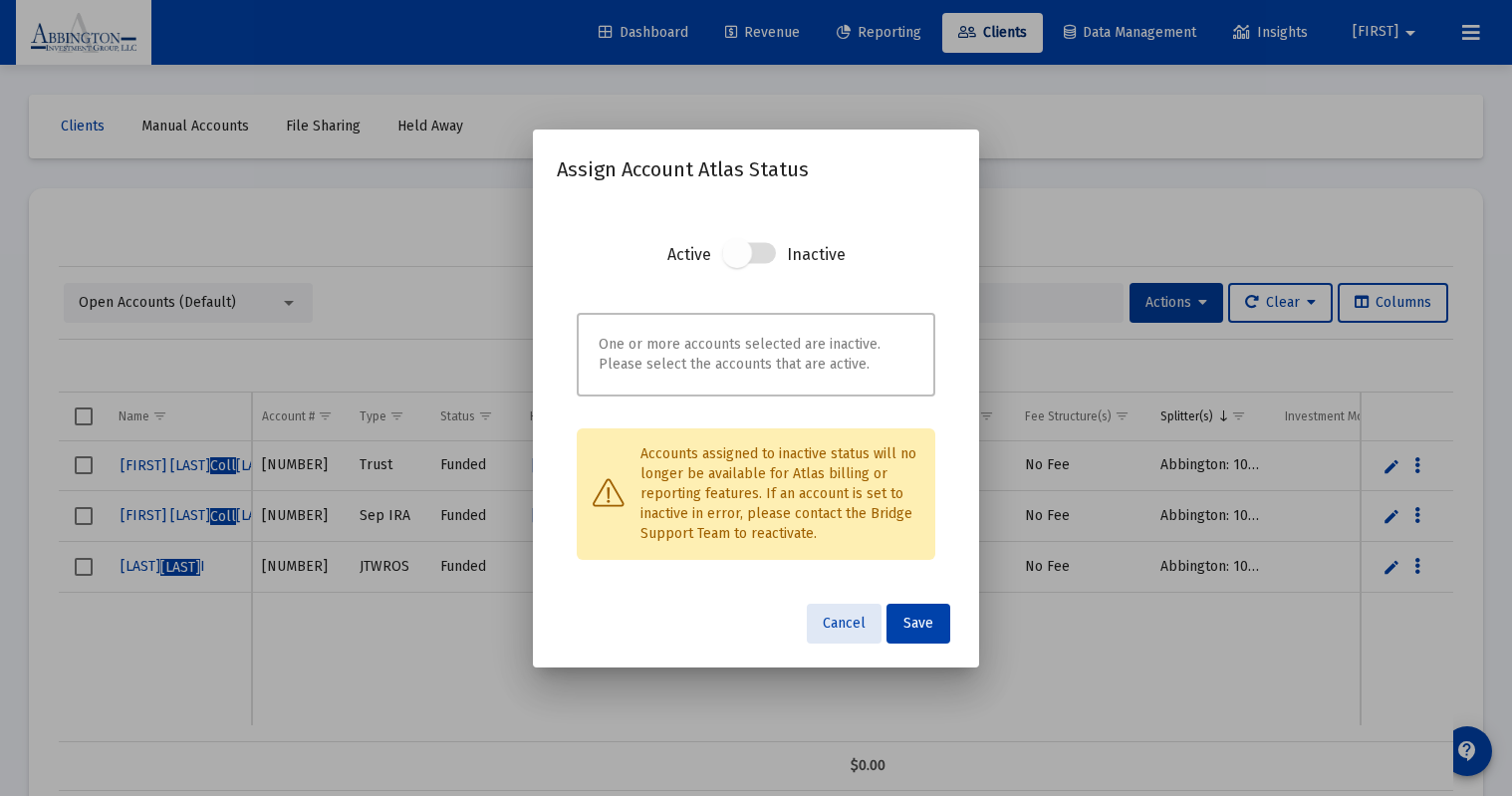 click at bounding box center (737, 253) 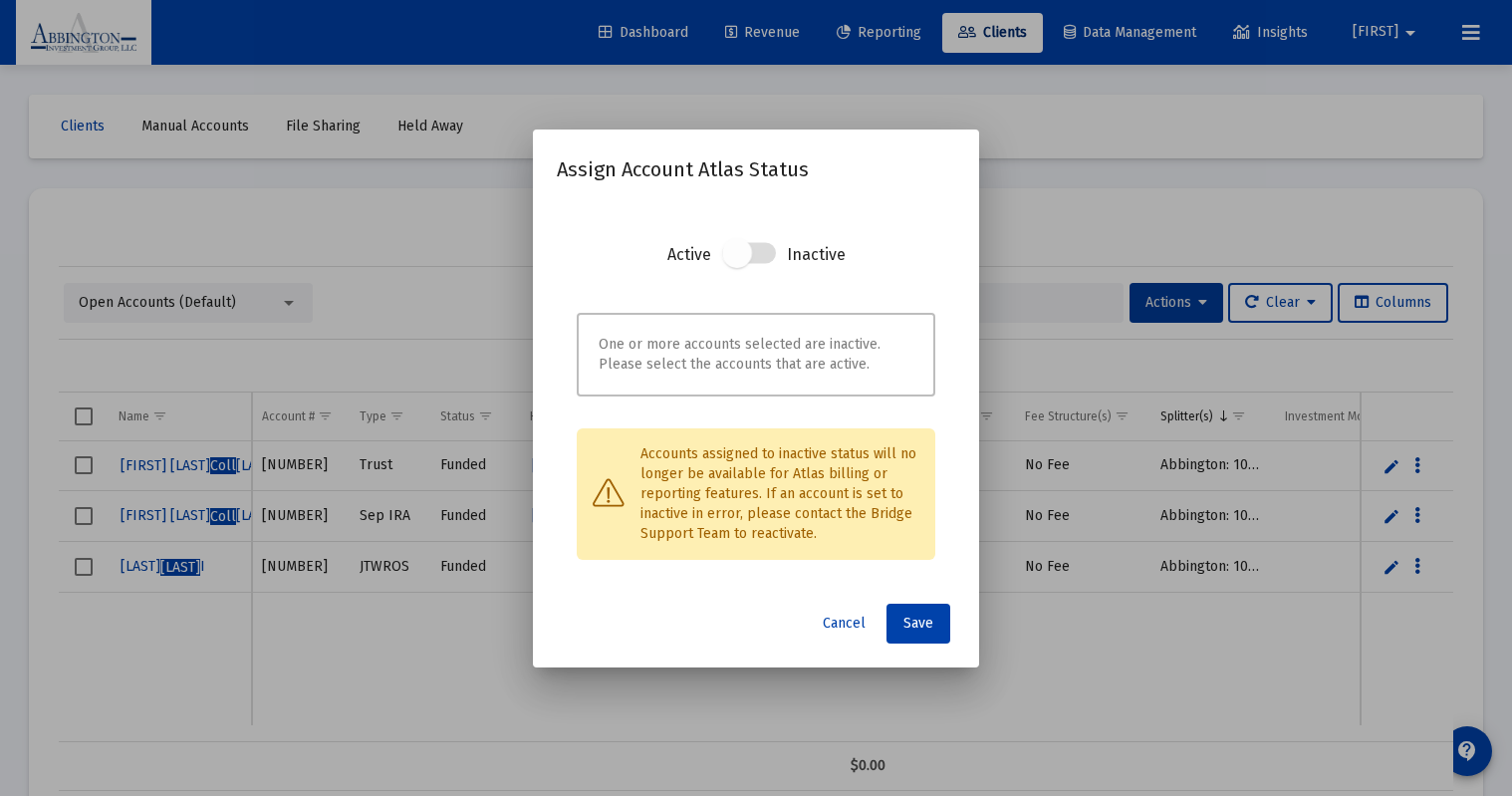 click at bounding box center (737, 253) 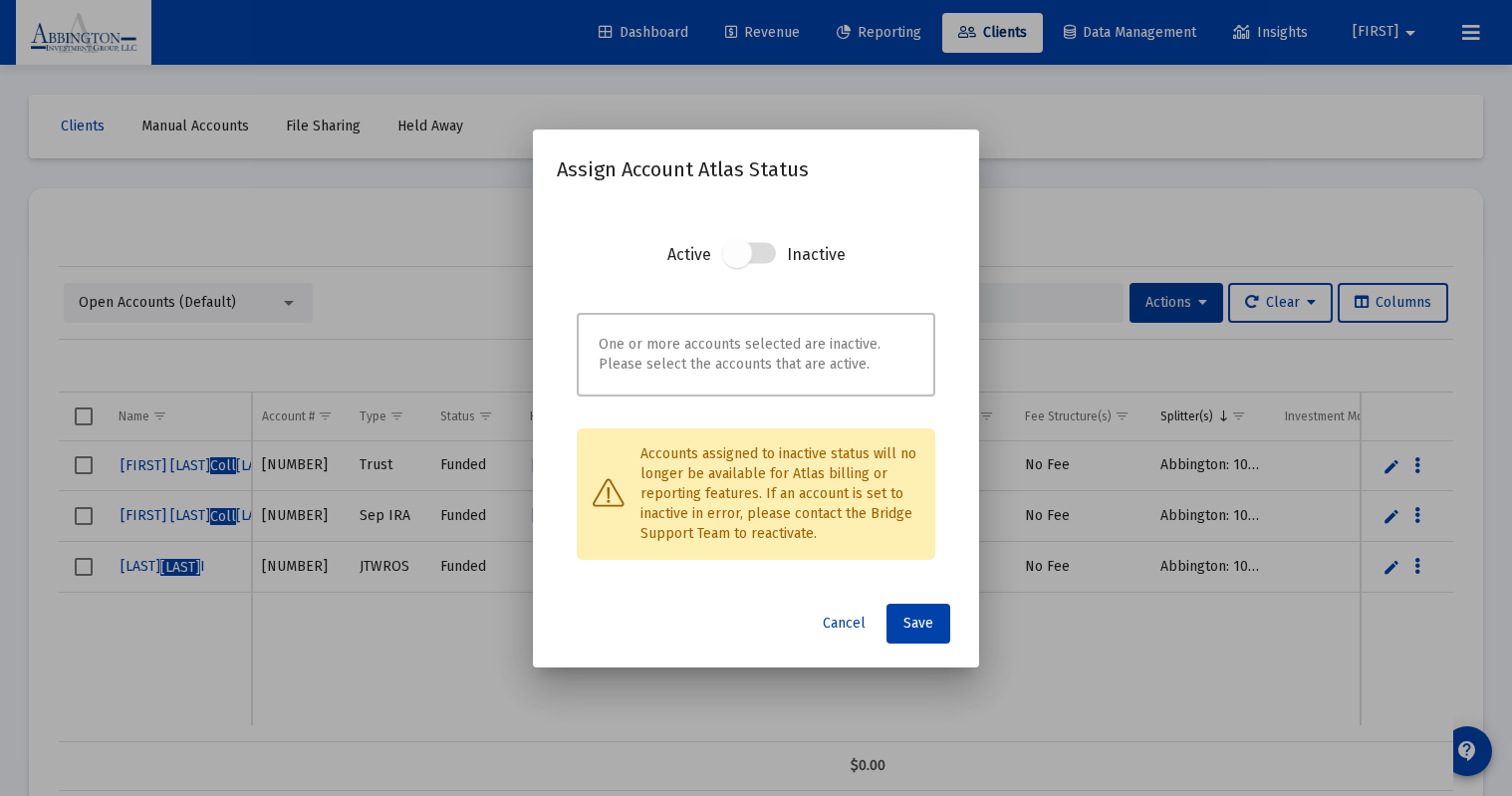 drag, startPoint x: 736, startPoint y: 254, endPoint x: 862, endPoint y: 251, distance: 126.035709 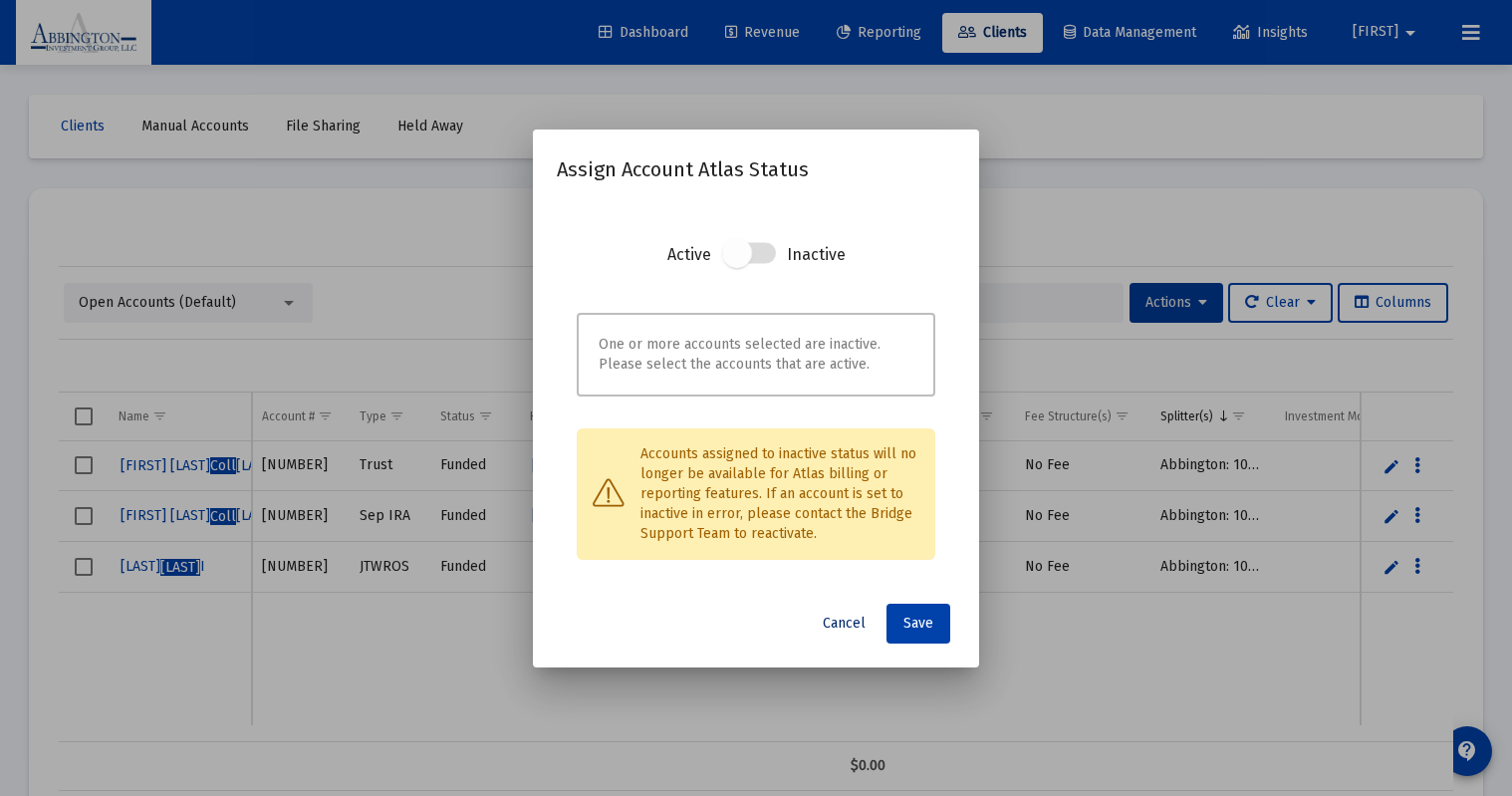 click on "Cancel" at bounding box center (844, 624) 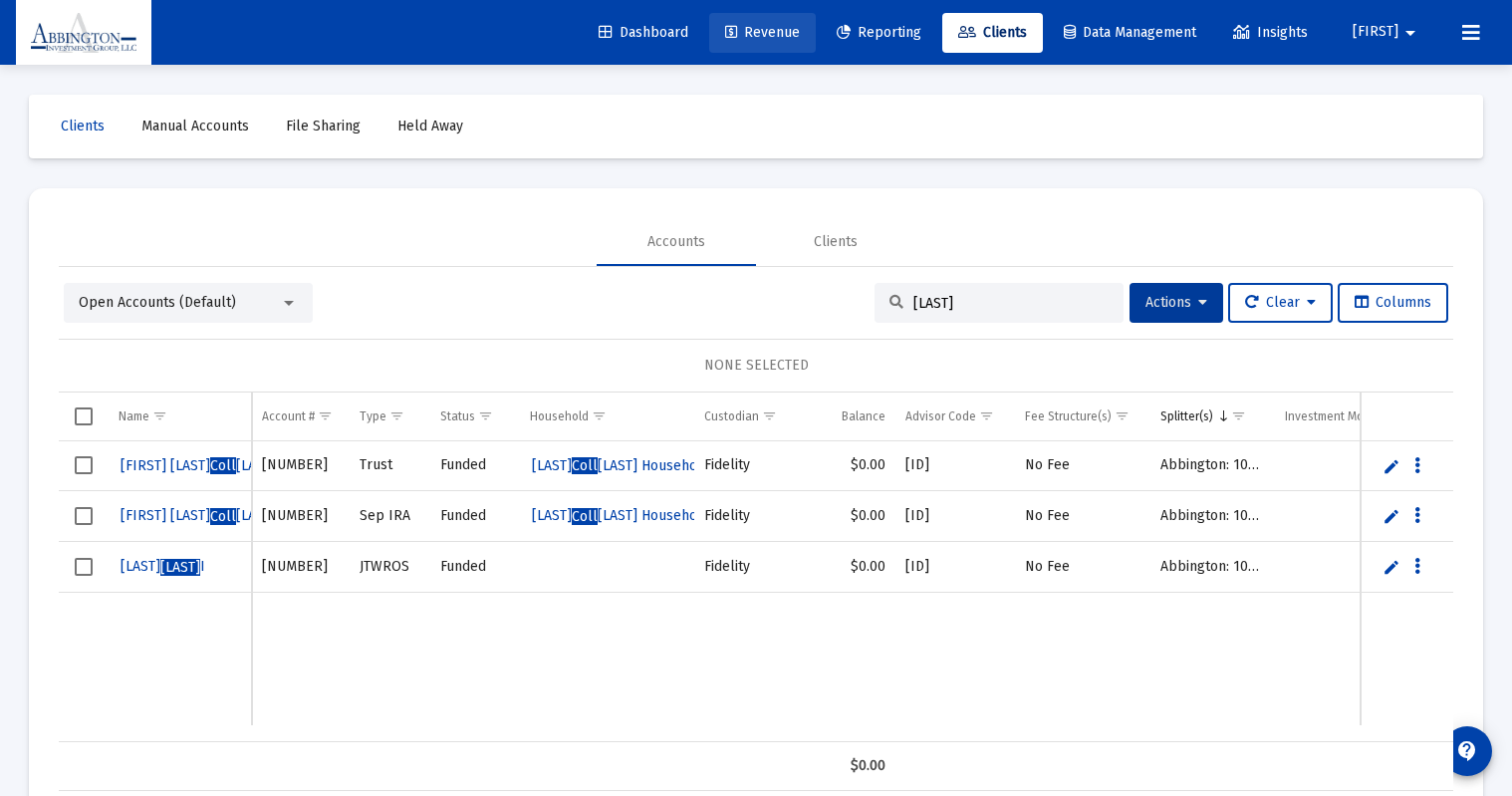 click on "Revenue" 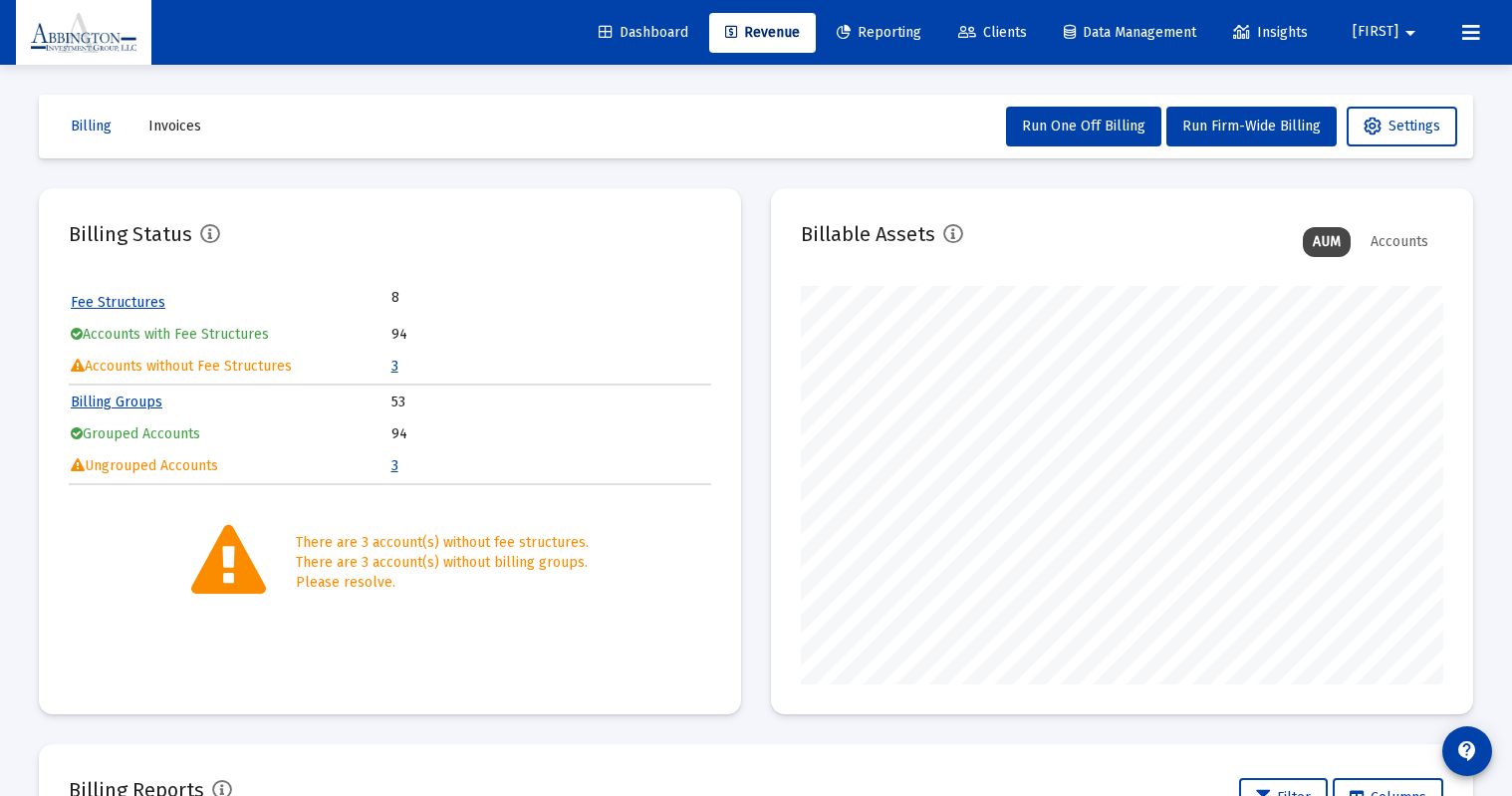 scroll, scrollTop: 995847, scrollLeft: 995405, axis: both 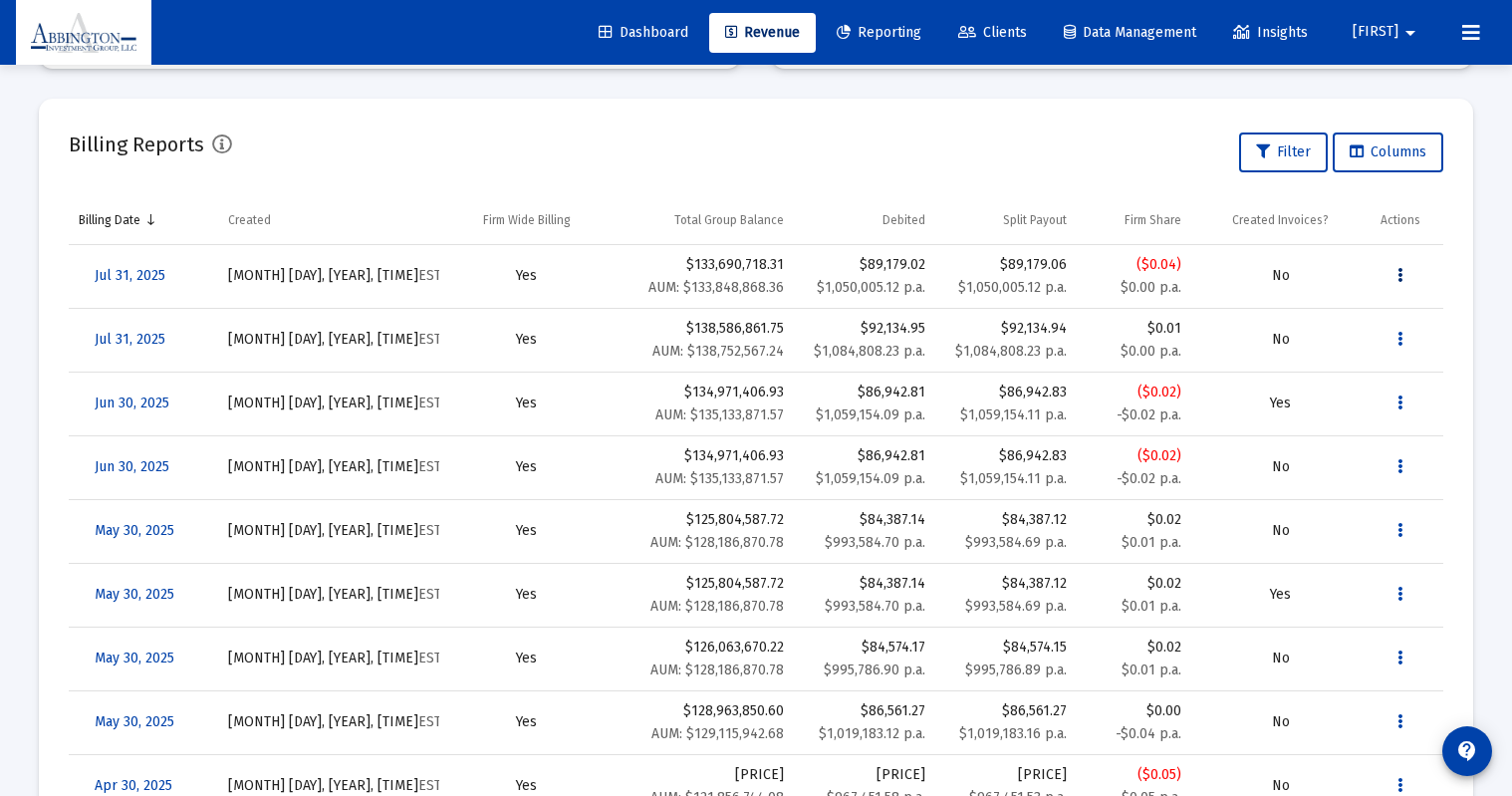 click at bounding box center [1400, 276] 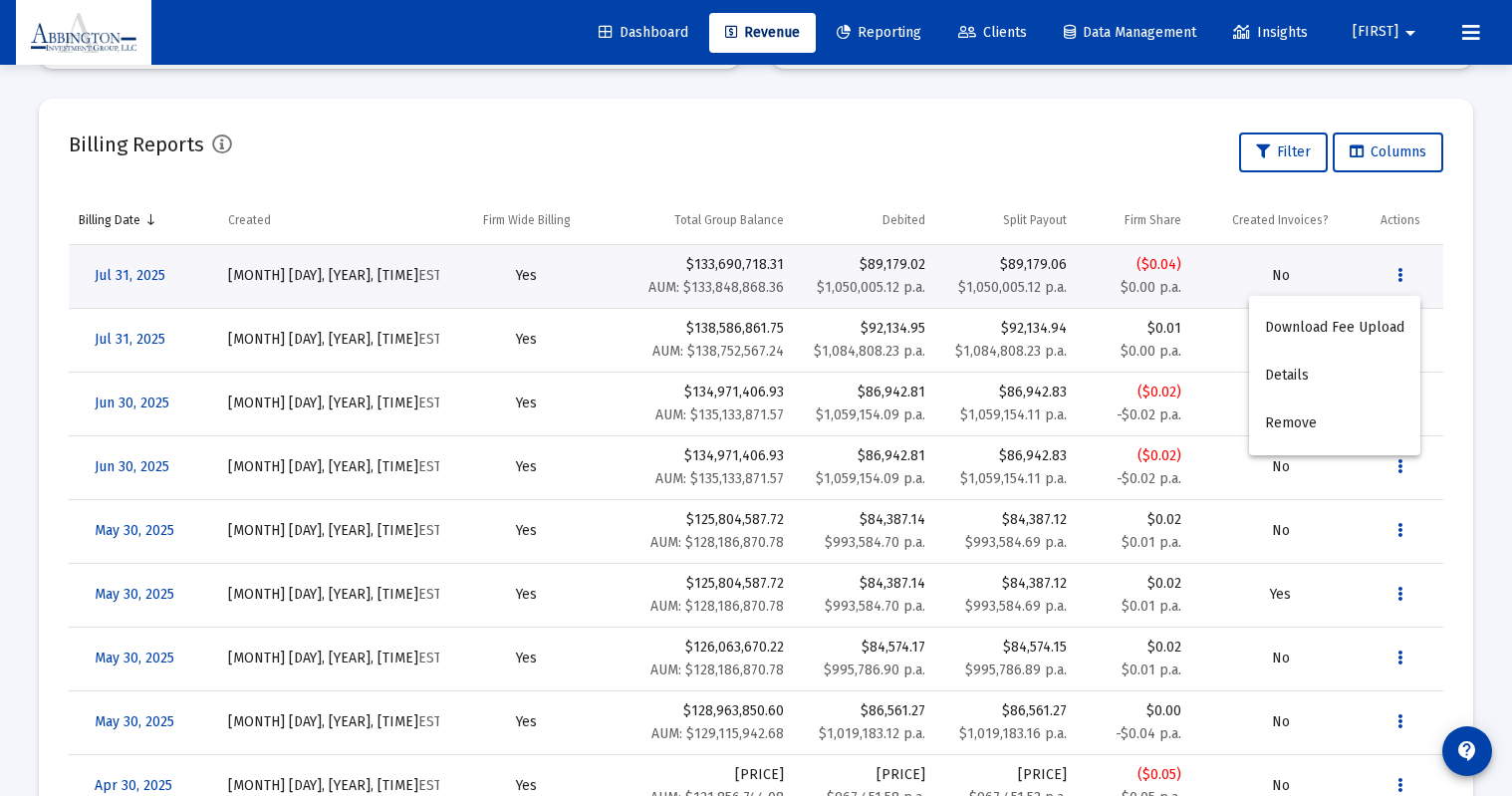 click at bounding box center (756, 398) 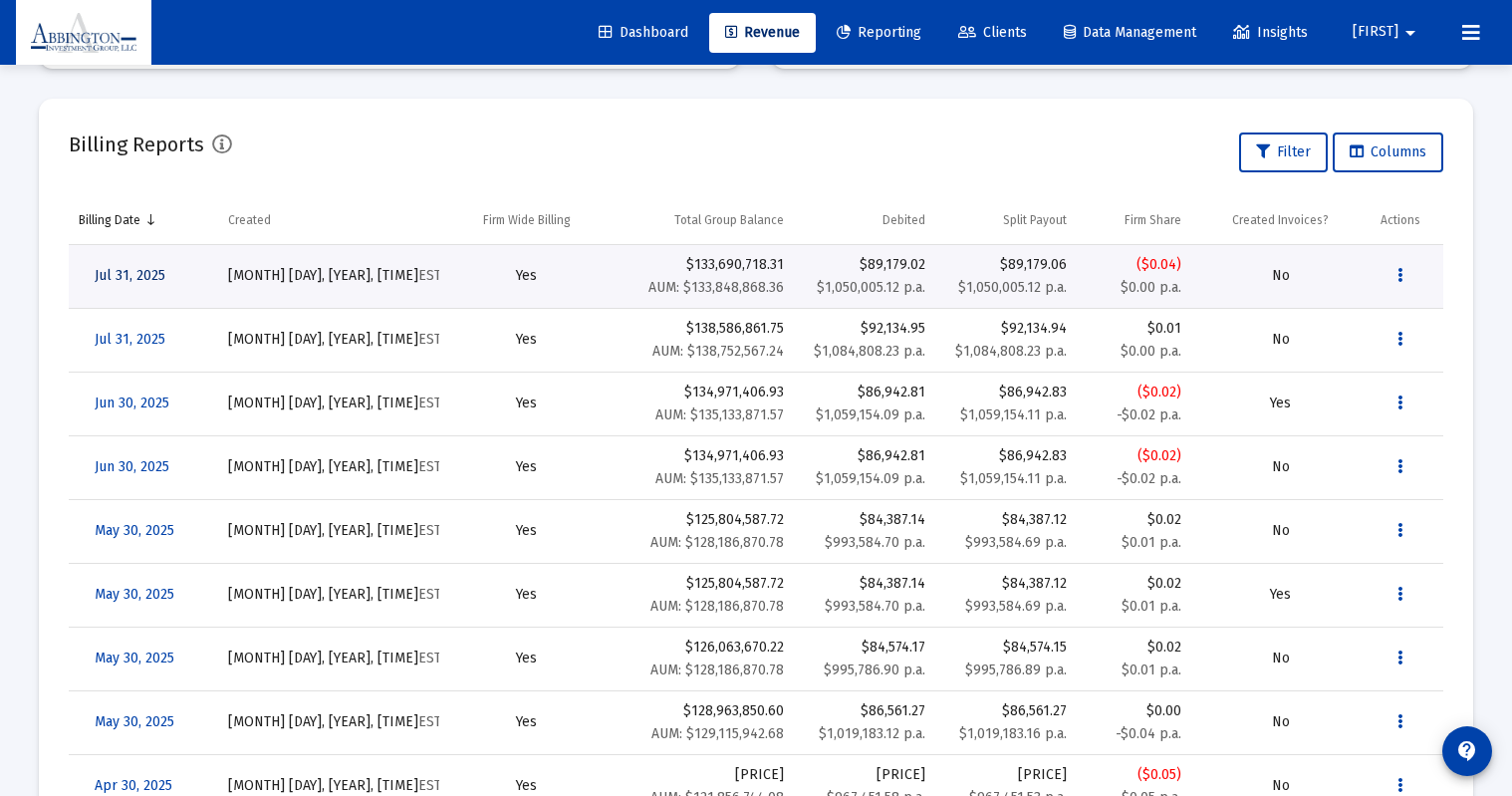 click on "Jul 31, 2025" at bounding box center [129, 275] 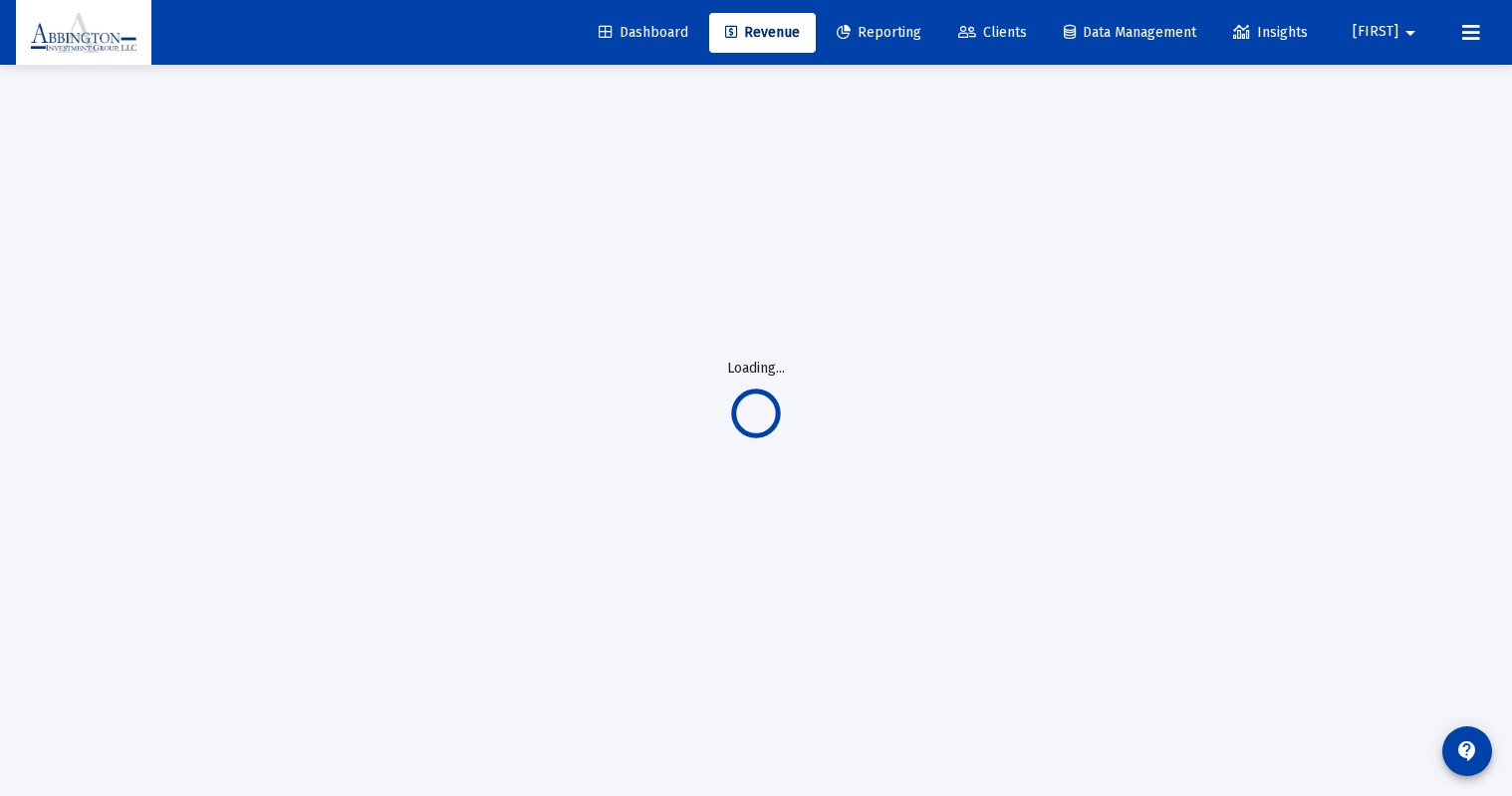 scroll, scrollTop: 65, scrollLeft: 0, axis: vertical 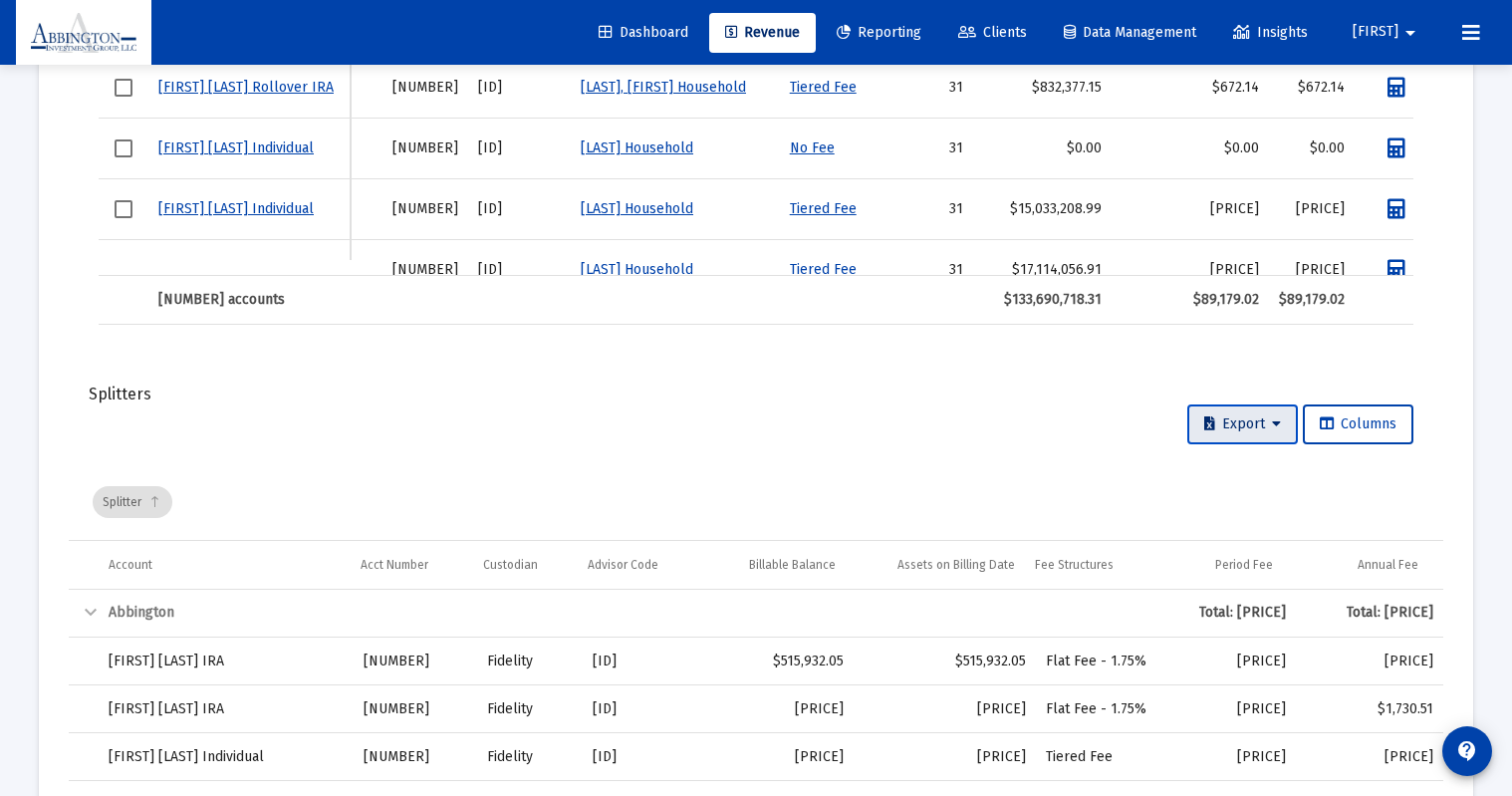 click 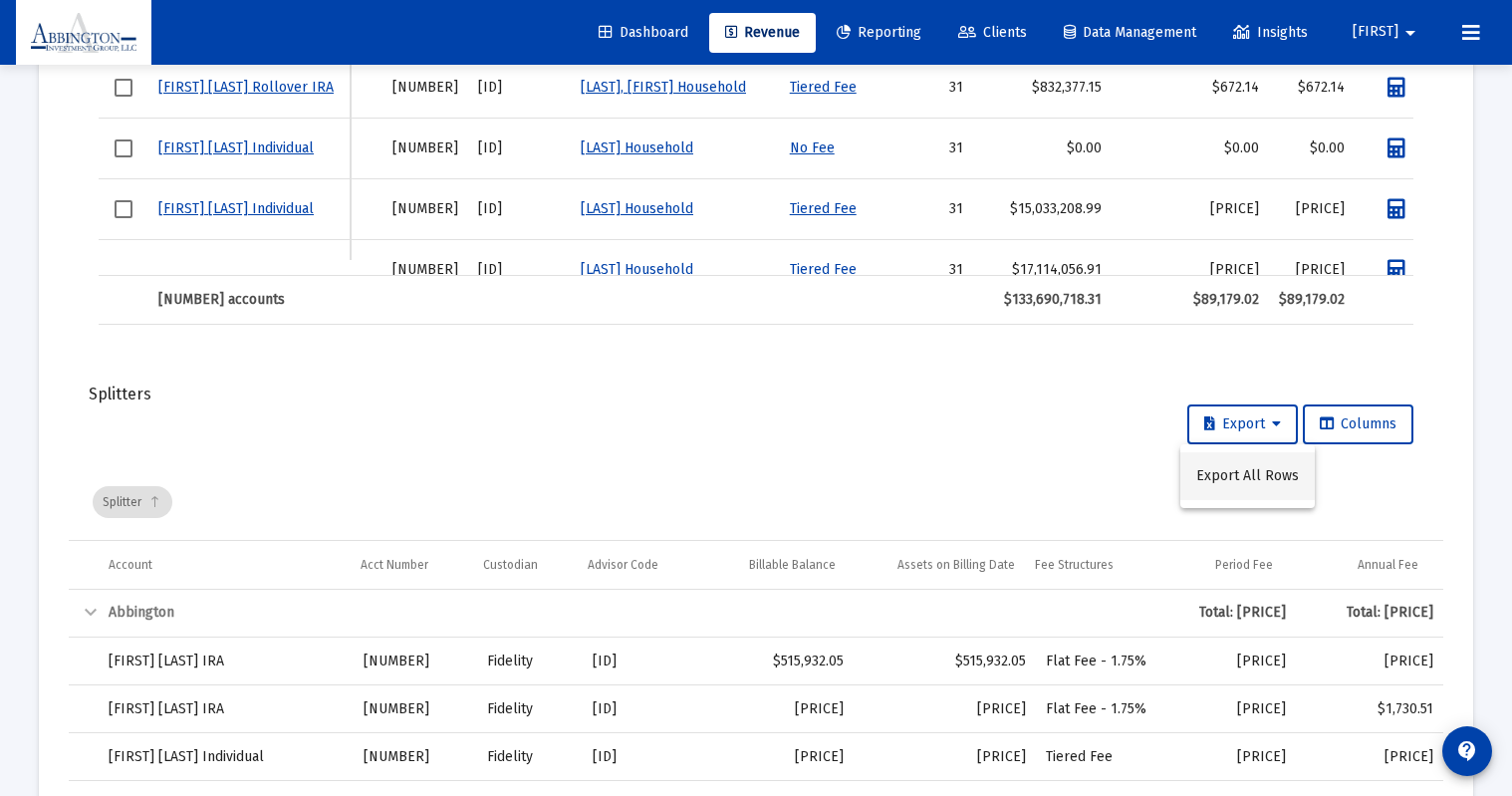 click on "Export All Rows" at bounding box center [1247, 476] 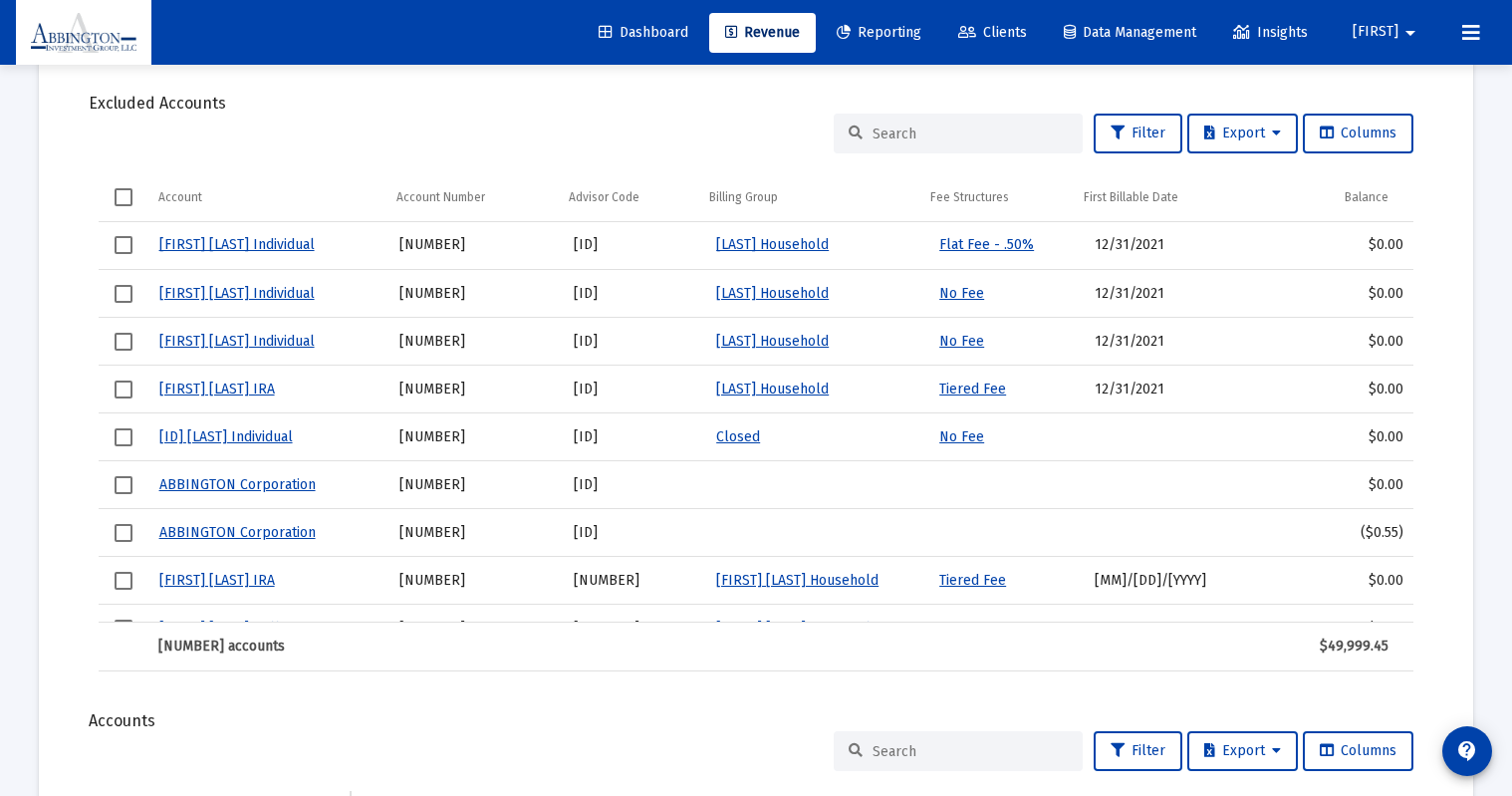 scroll, scrollTop: 0, scrollLeft: 0, axis: both 